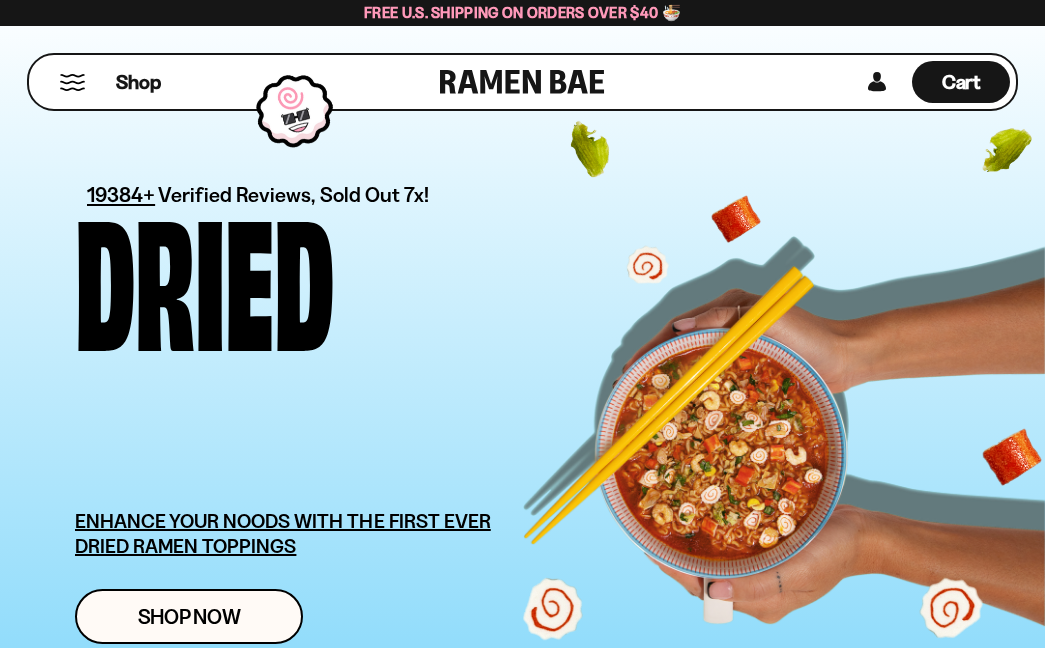 scroll, scrollTop: 0, scrollLeft: 0, axis: both 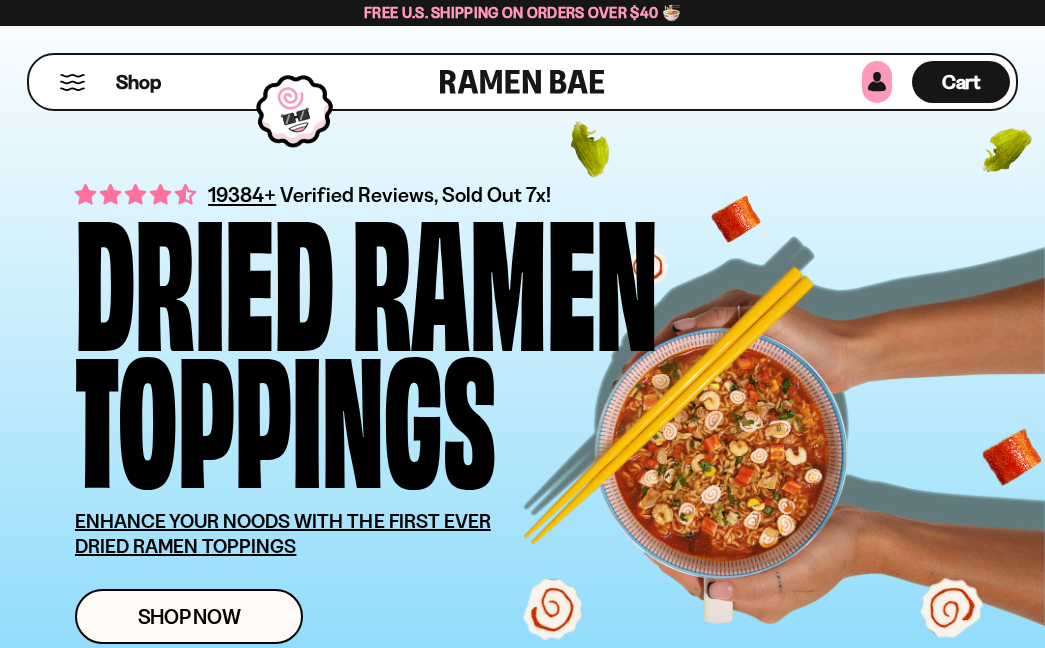 click at bounding box center [877, 82] 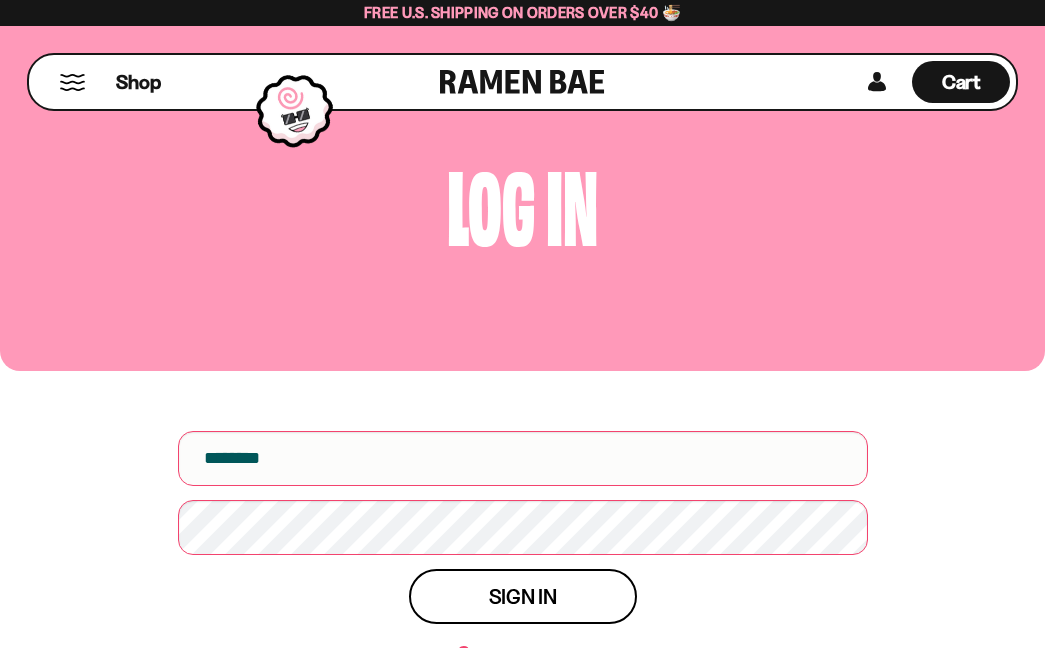 scroll, scrollTop: 0, scrollLeft: 0, axis: both 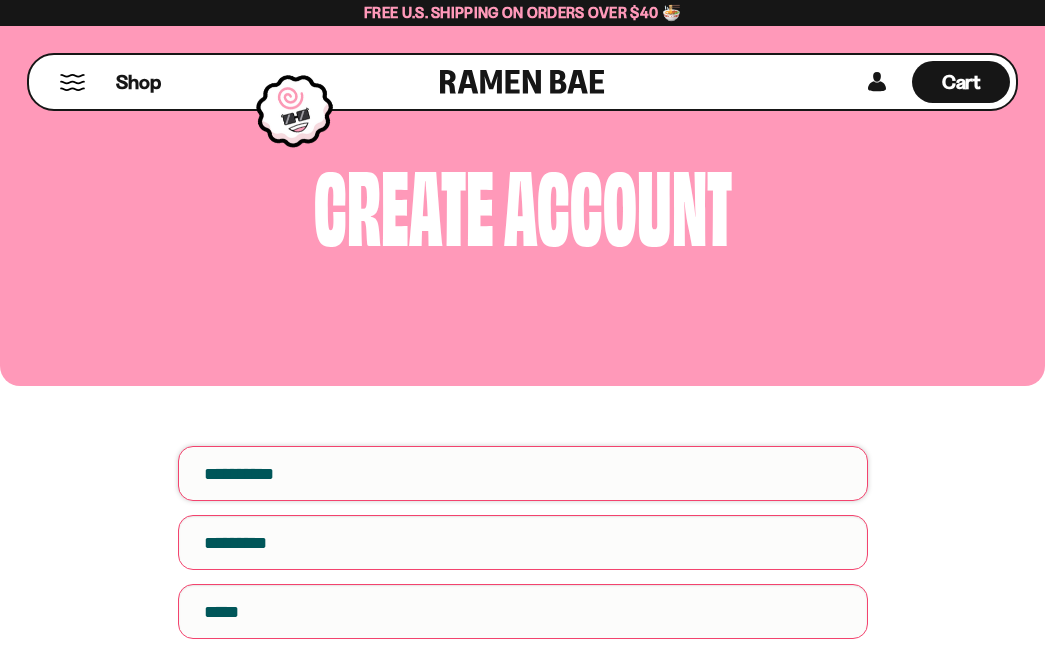 click on "First name" at bounding box center (523, 473) 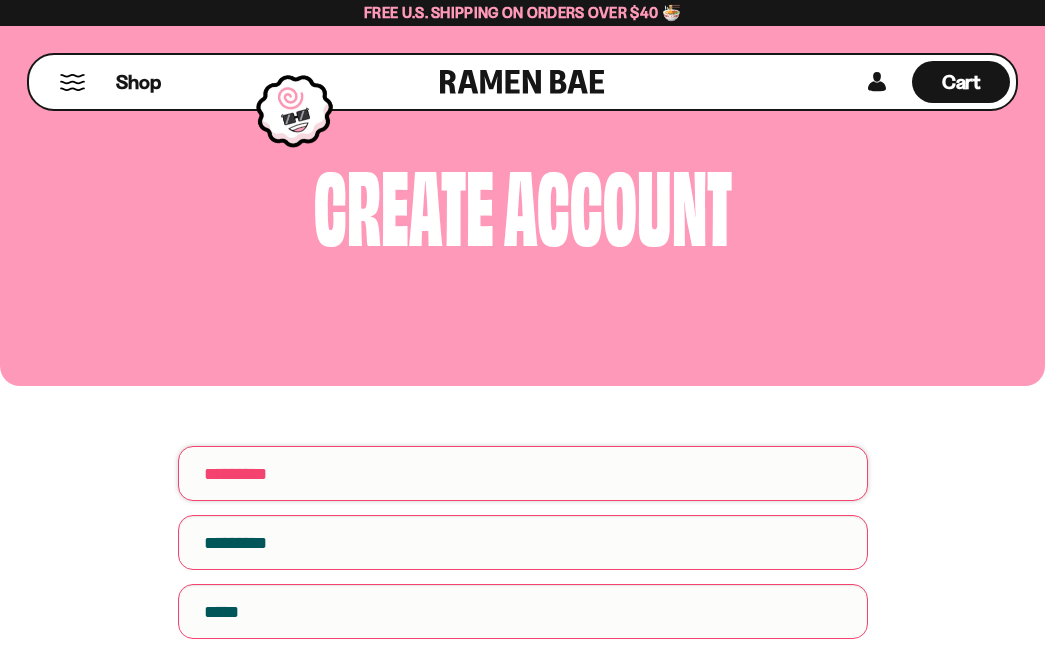 type on "*********" 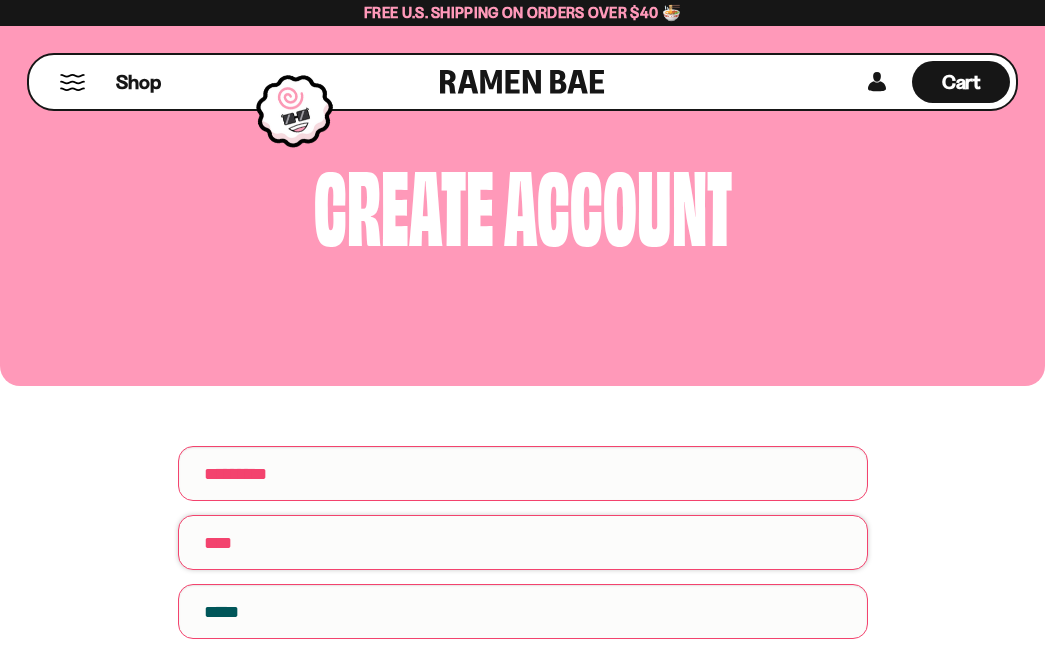 type on "****" 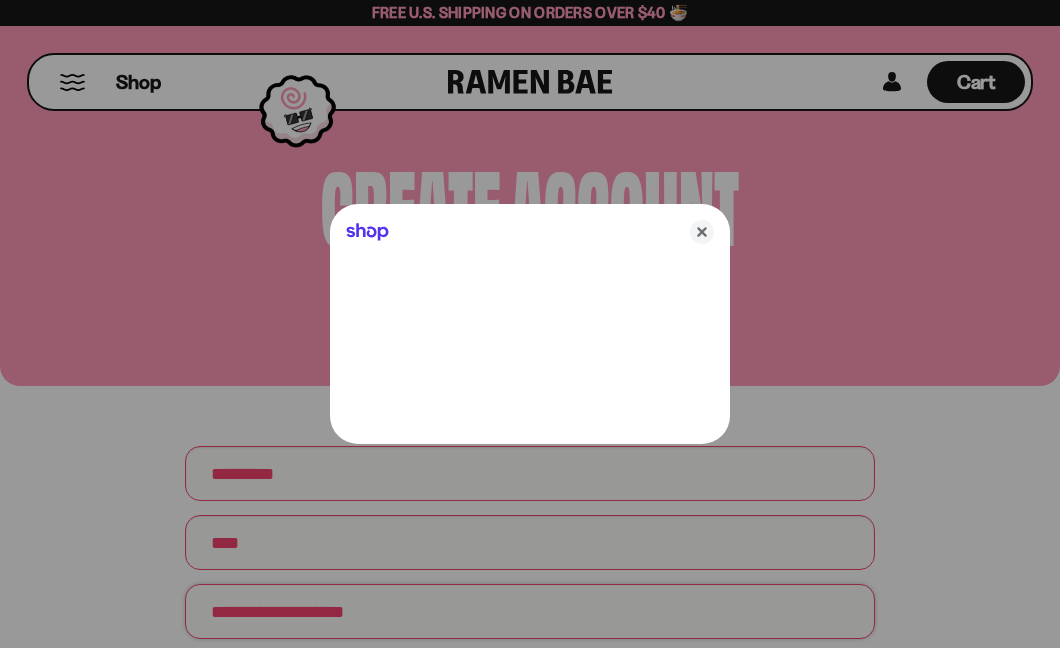 type on "**********" 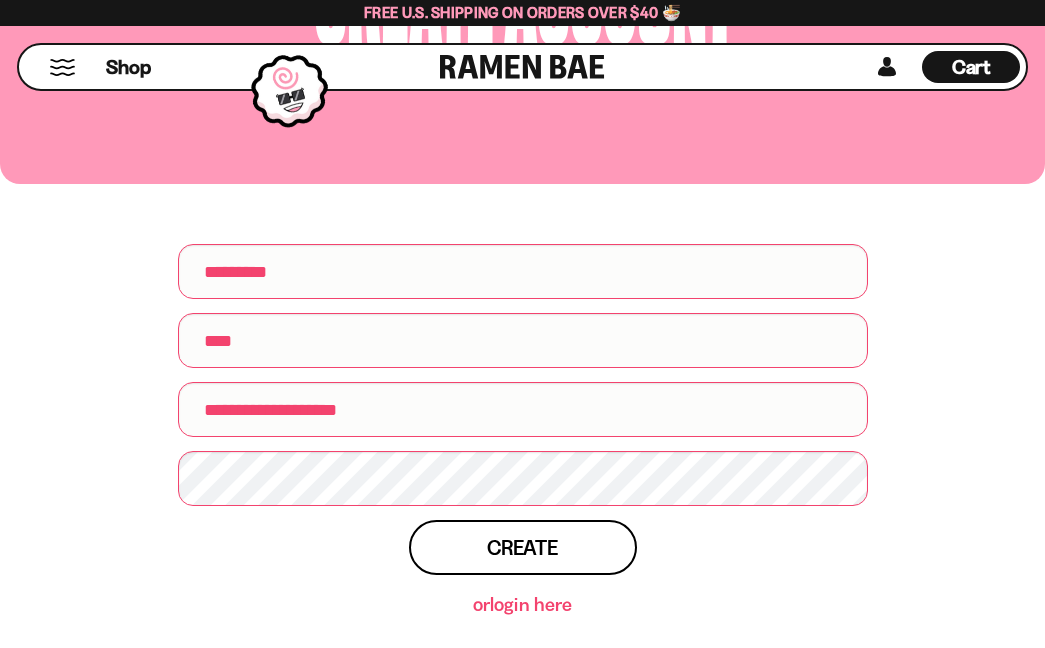 scroll, scrollTop: 200, scrollLeft: 0, axis: vertical 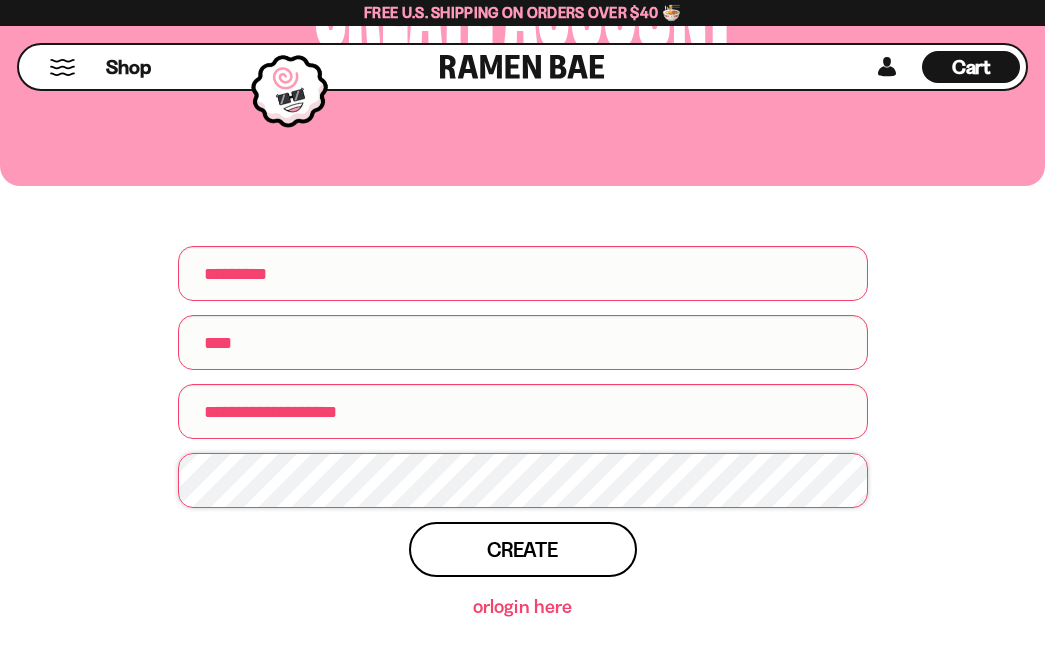 click on "Create" at bounding box center (523, 549) 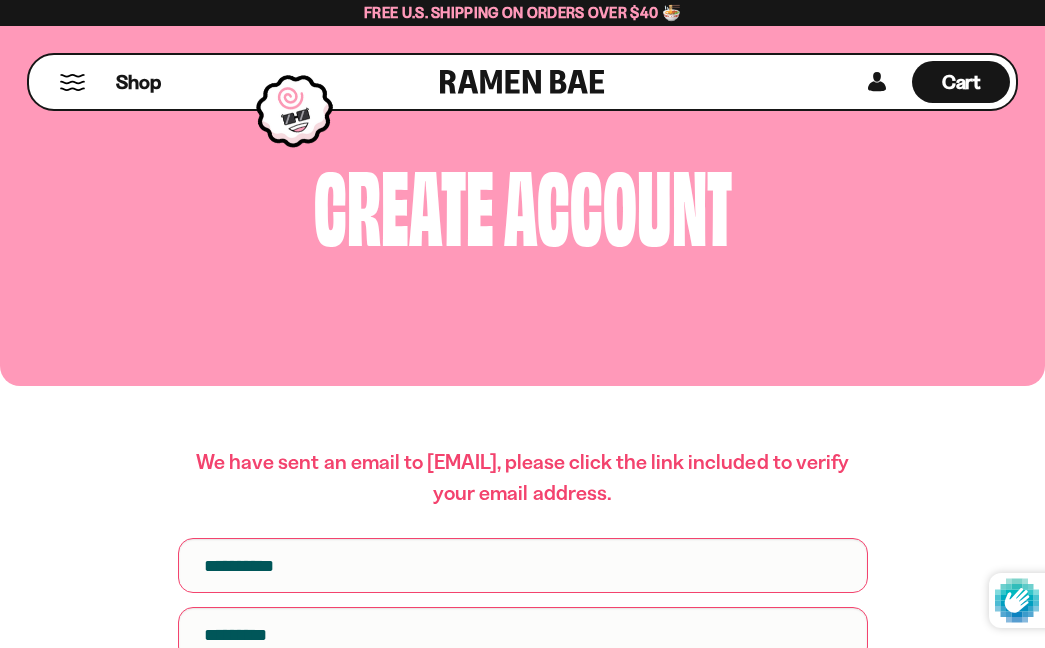 scroll, scrollTop: 0, scrollLeft: 0, axis: both 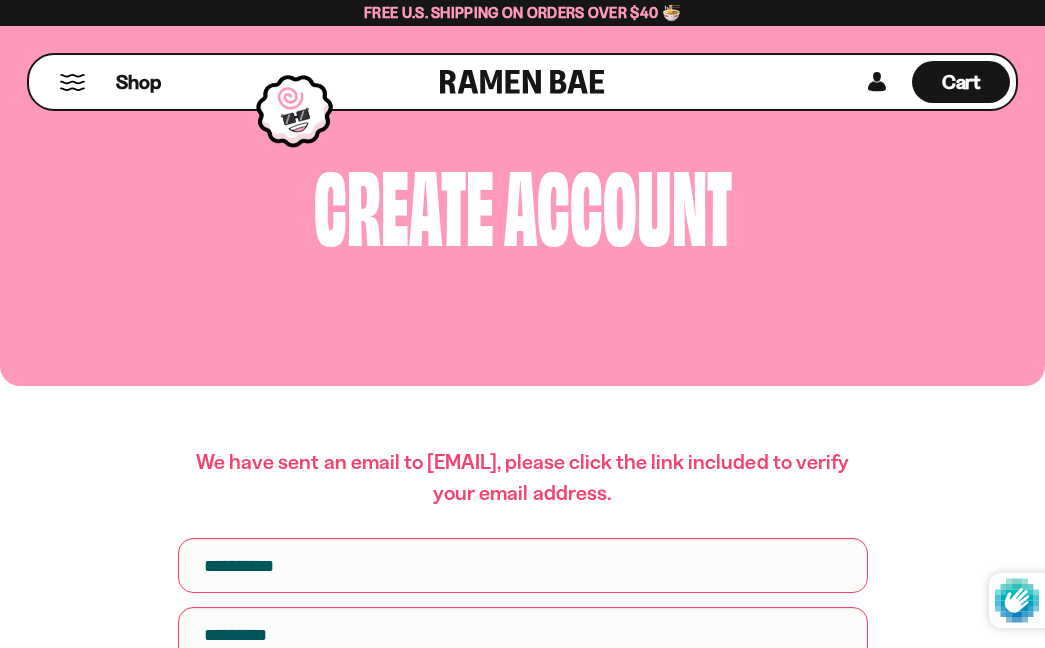 click on "We have sent an email to [EMAIL], please click the link included to verify your email address." at bounding box center (522, 520) 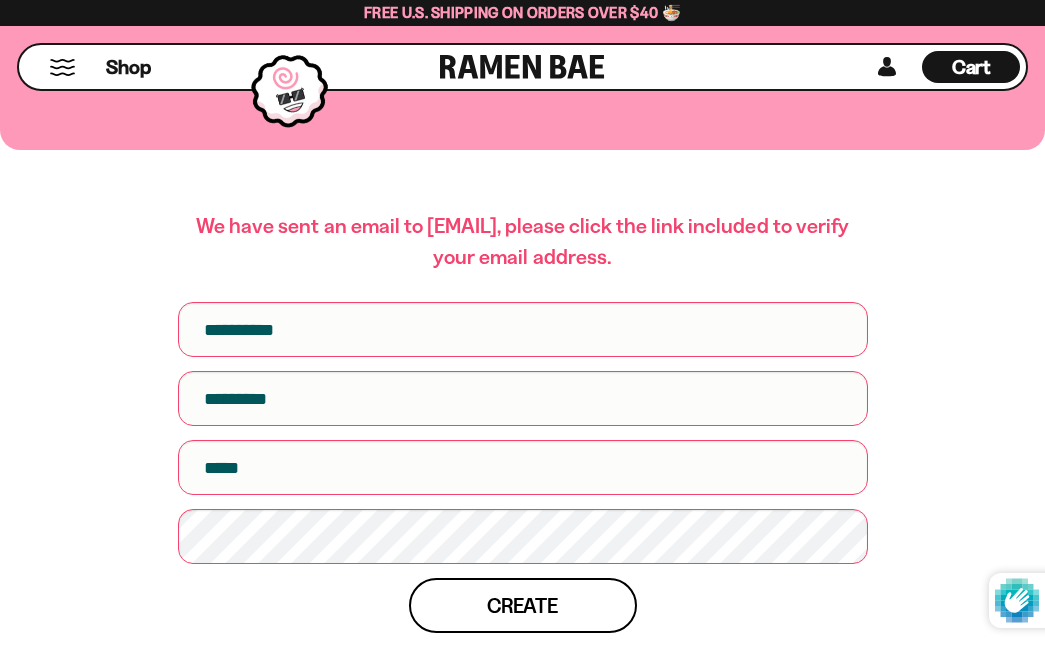 scroll, scrollTop: 300, scrollLeft: 0, axis: vertical 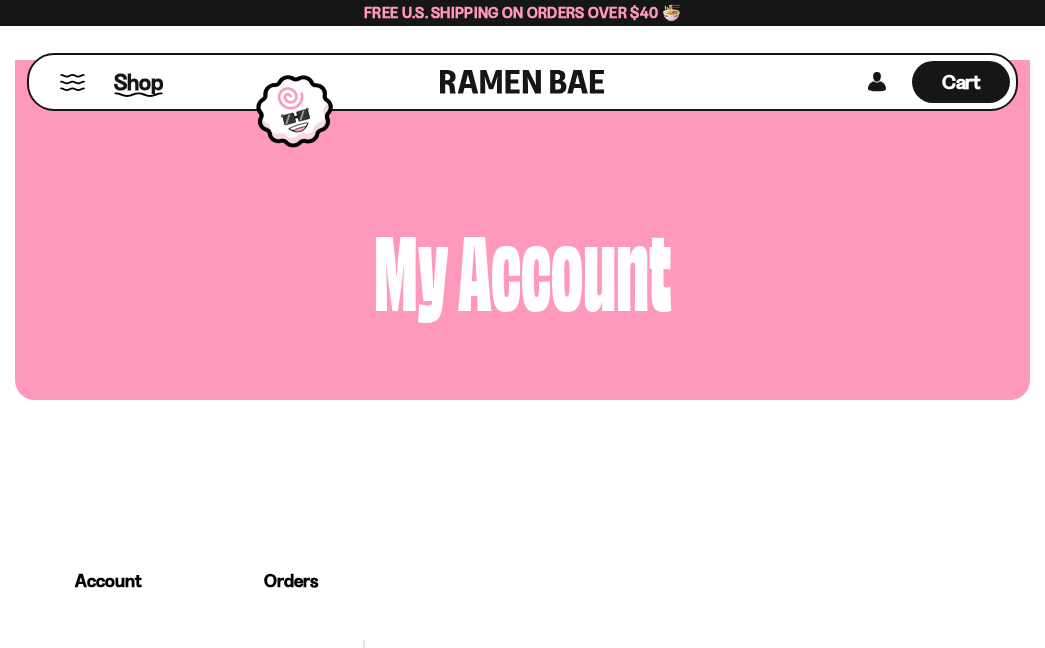 click on "Shop" at bounding box center [138, 82] 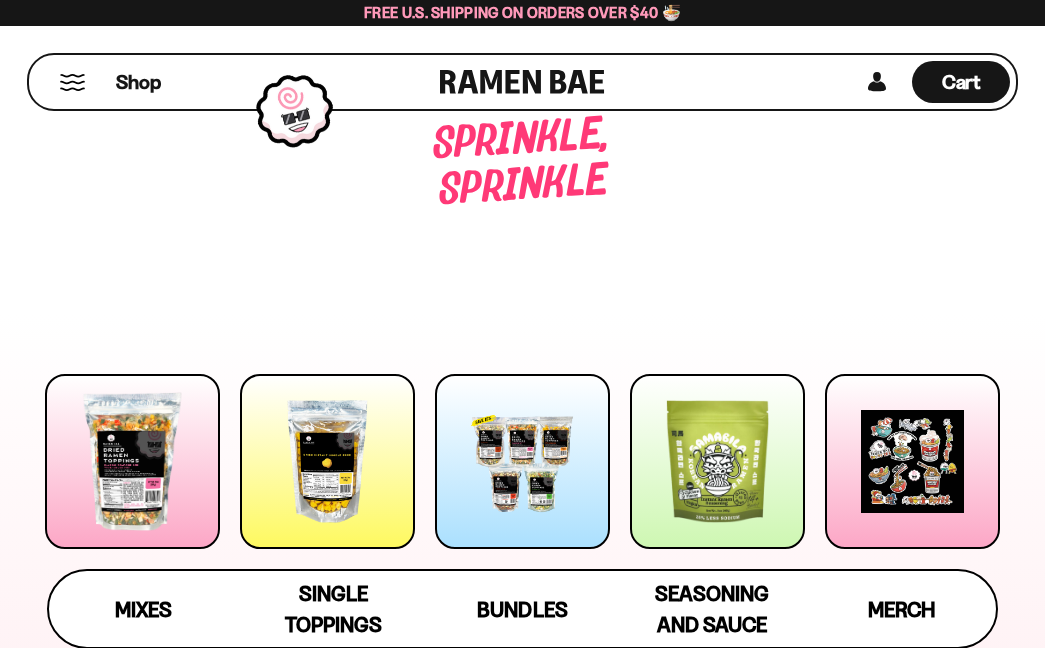 scroll, scrollTop: 0, scrollLeft: 0, axis: both 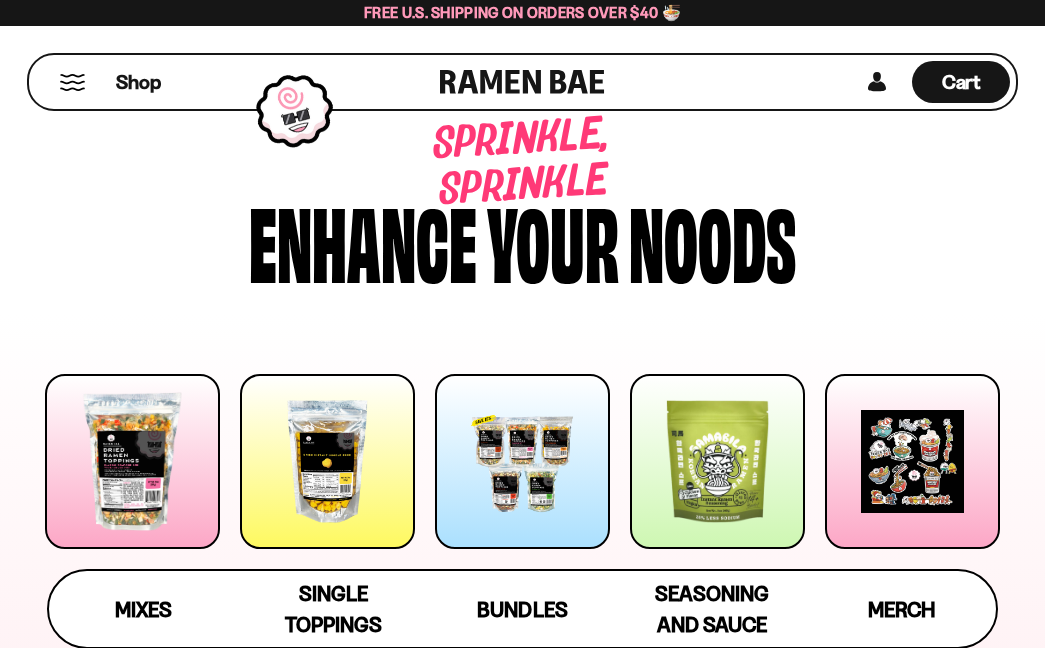 click at bounding box center (327, 461) 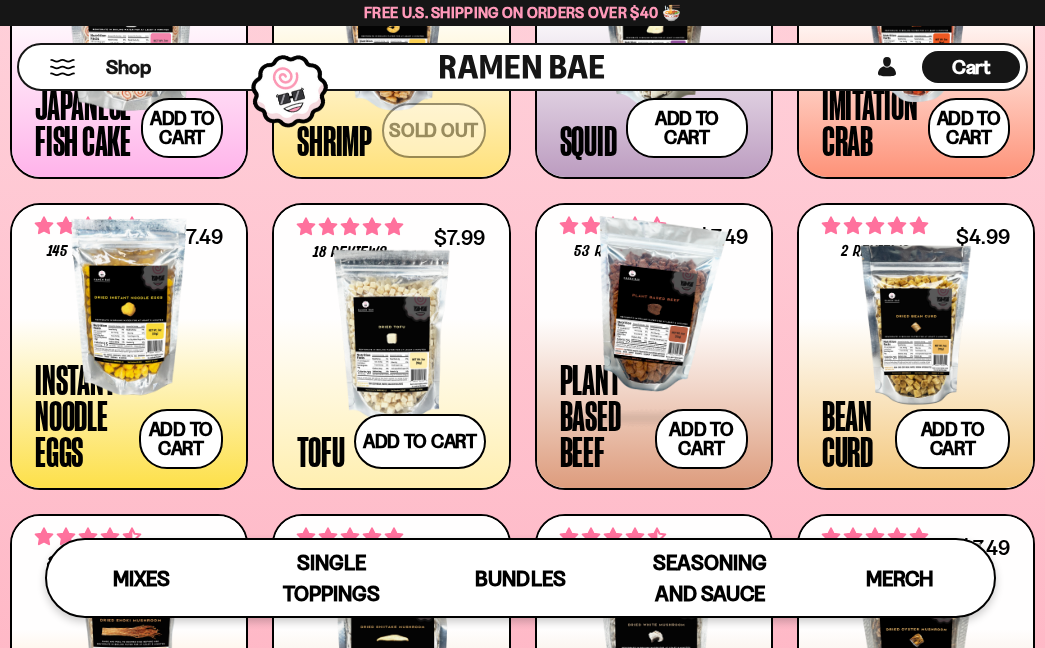 scroll, scrollTop: 1737, scrollLeft: 0, axis: vertical 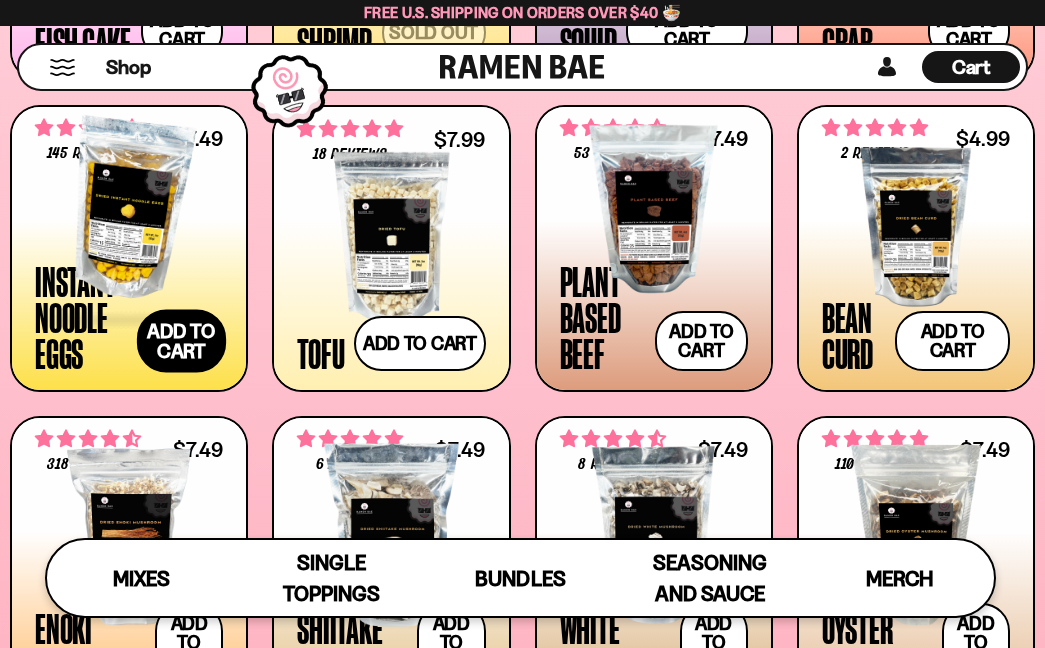 click on "Add to cart
Add
—
Regular price
$7.49
Regular price
Sale price
$7.49
Unit price
/
per" at bounding box center (181, 341) 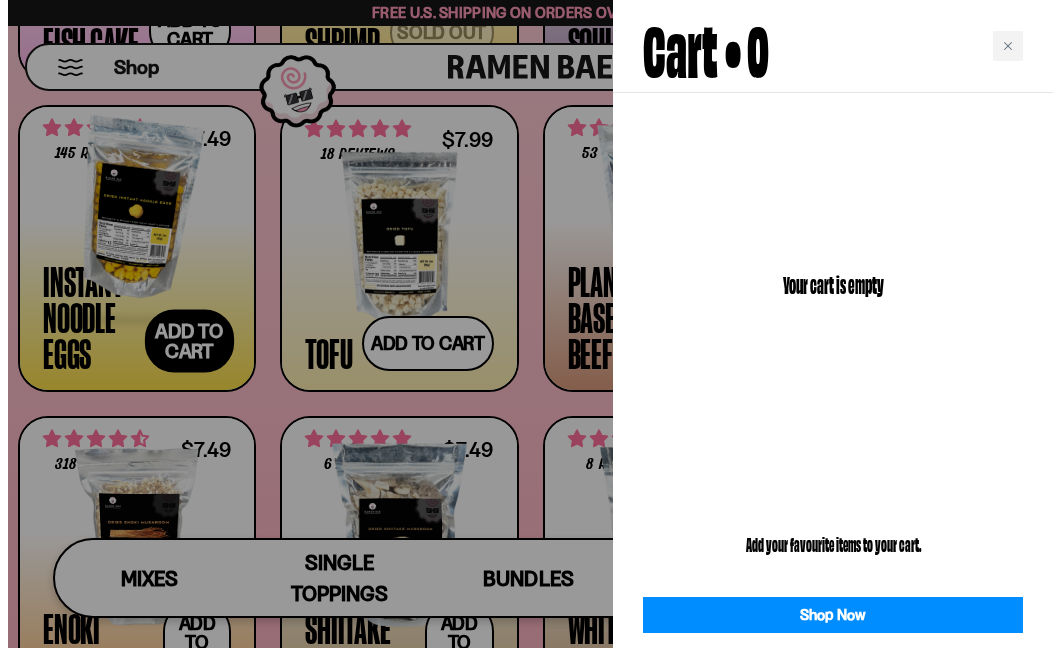 scroll, scrollTop: 1749, scrollLeft: 0, axis: vertical 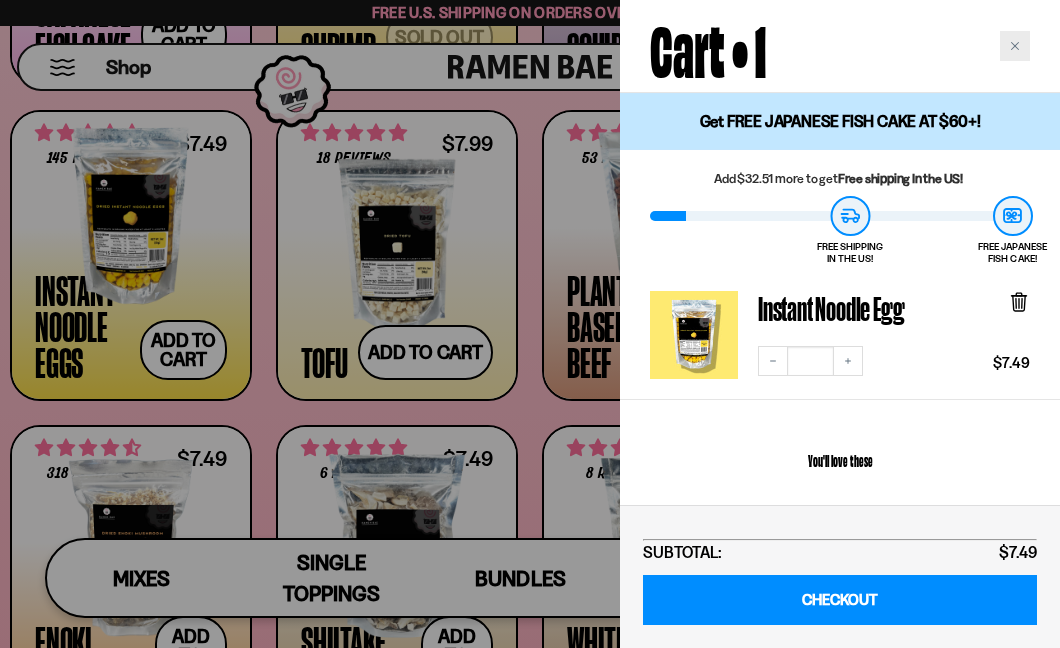 click at bounding box center [1015, 46] 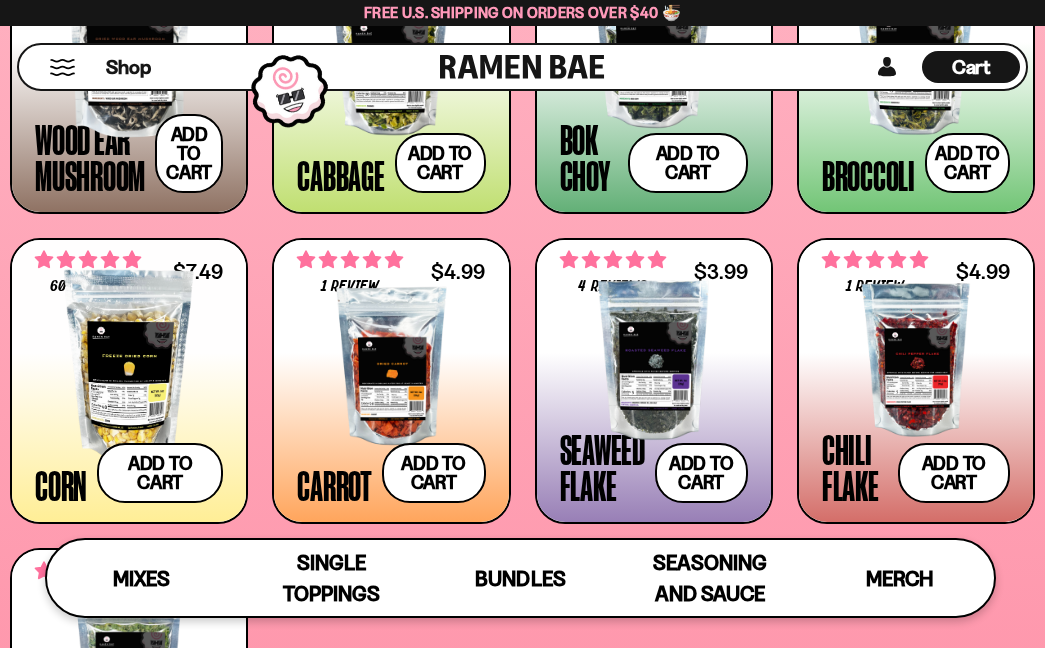 scroll, scrollTop: 2637, scrollLeft: 0, axis: vertical 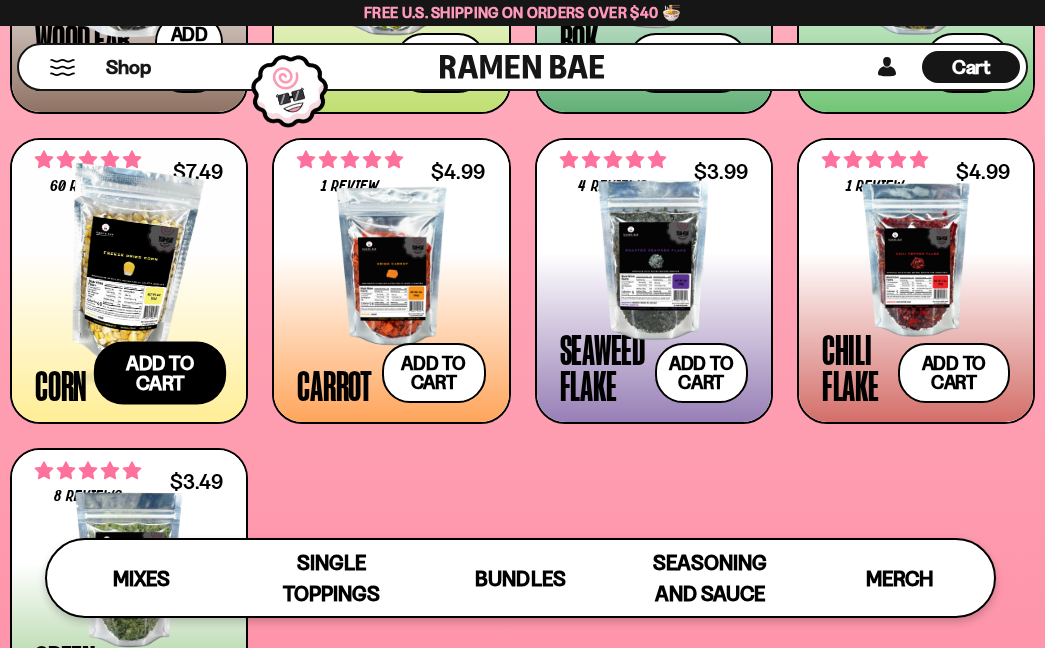 click on "Add to cart
Add
—
Regular price
$7.49
Regular price
Sale price
$7.49
Unit price
/
per" at bounding box center [160, 373] 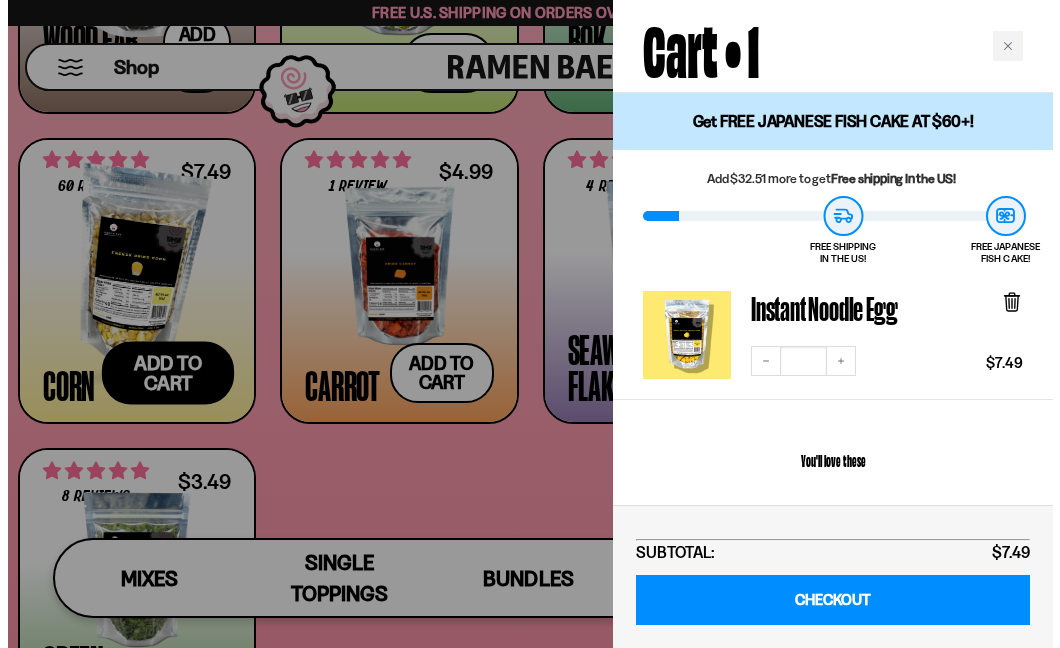 scroll, scrollTop: 2662, scrollLeft: 0, axis: vertical 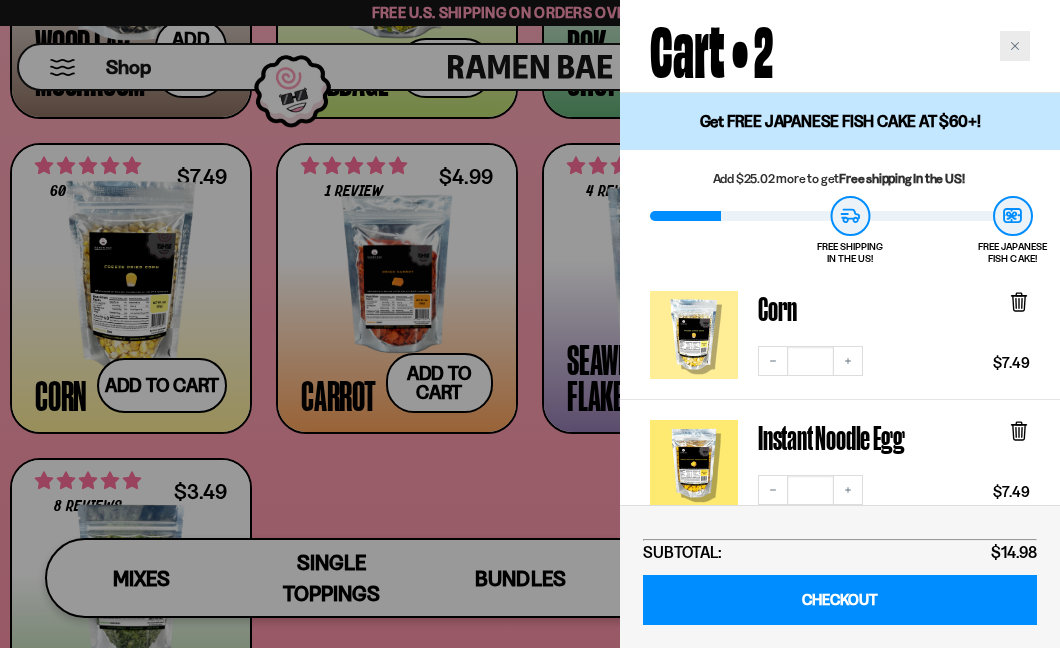 click at bounding box center (1015, 46) 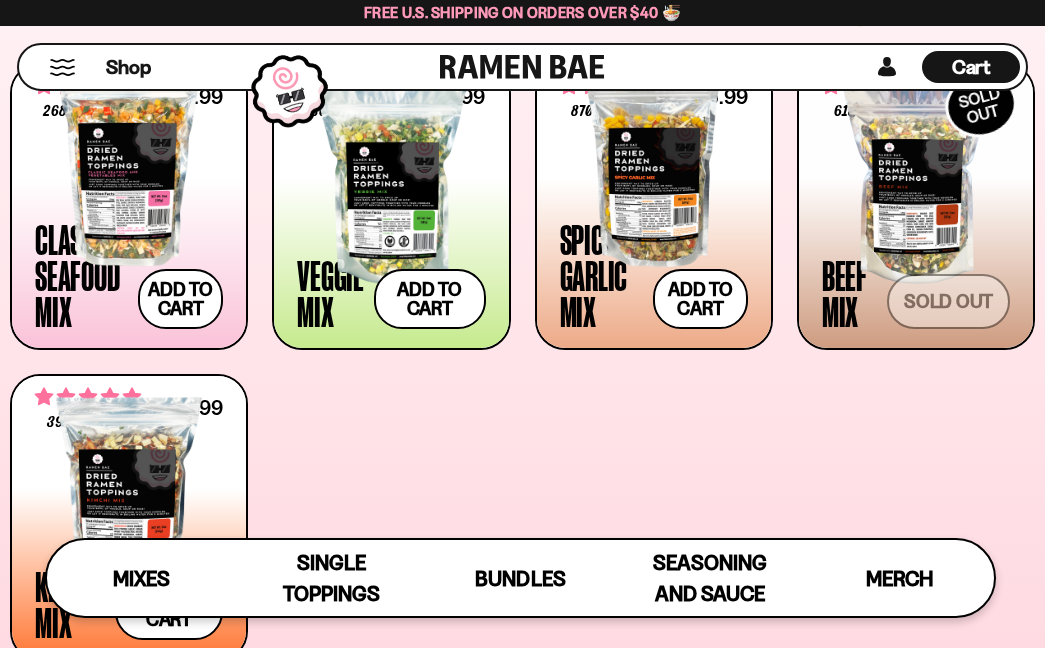scroll, scrollTop: 624, scrollLeft: 0, axis: vertical 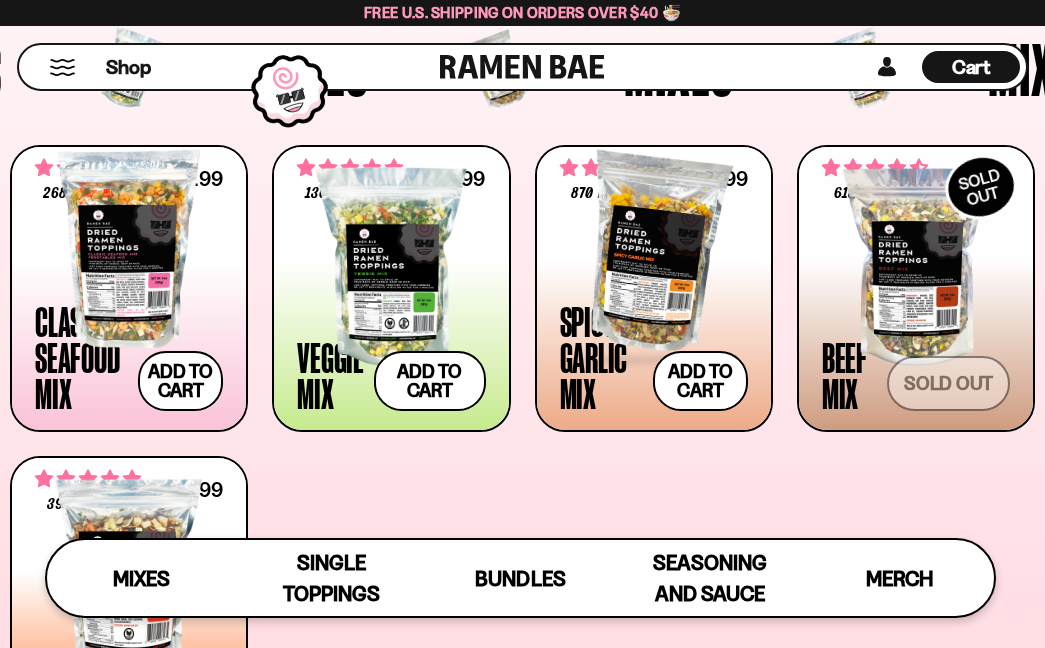 click at bounding box center [654, 249] 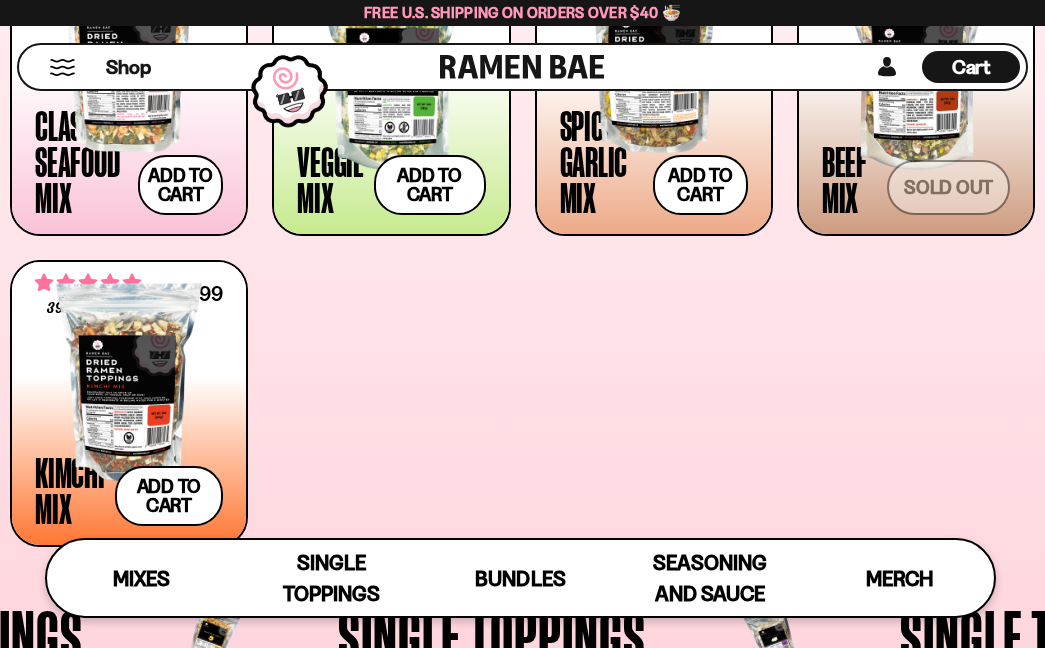 scroll, scrollTop: 824, scrollLeft: 0, axis: vertical 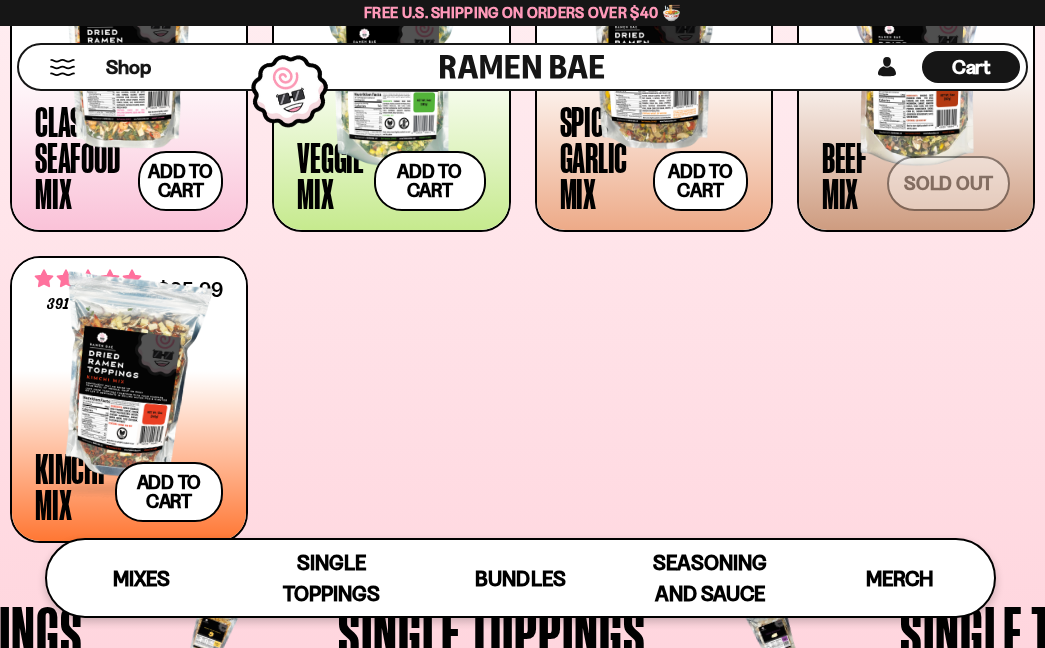 click at bounding box center [129, 378] 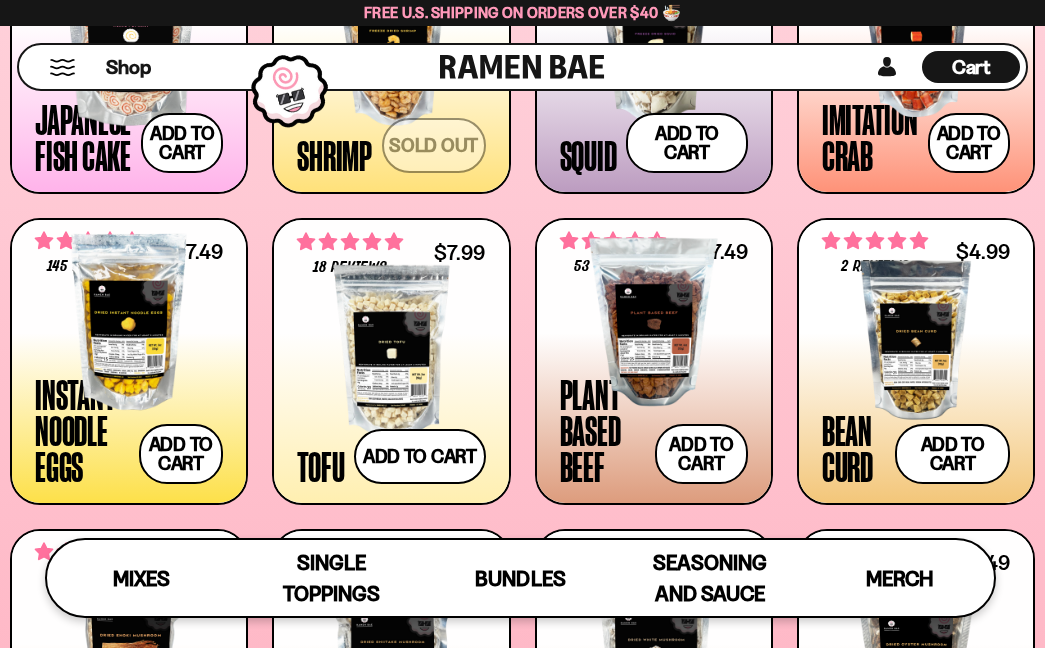 scroll, scrollTop: 1724, scrollLeft: 0, axis: vertical 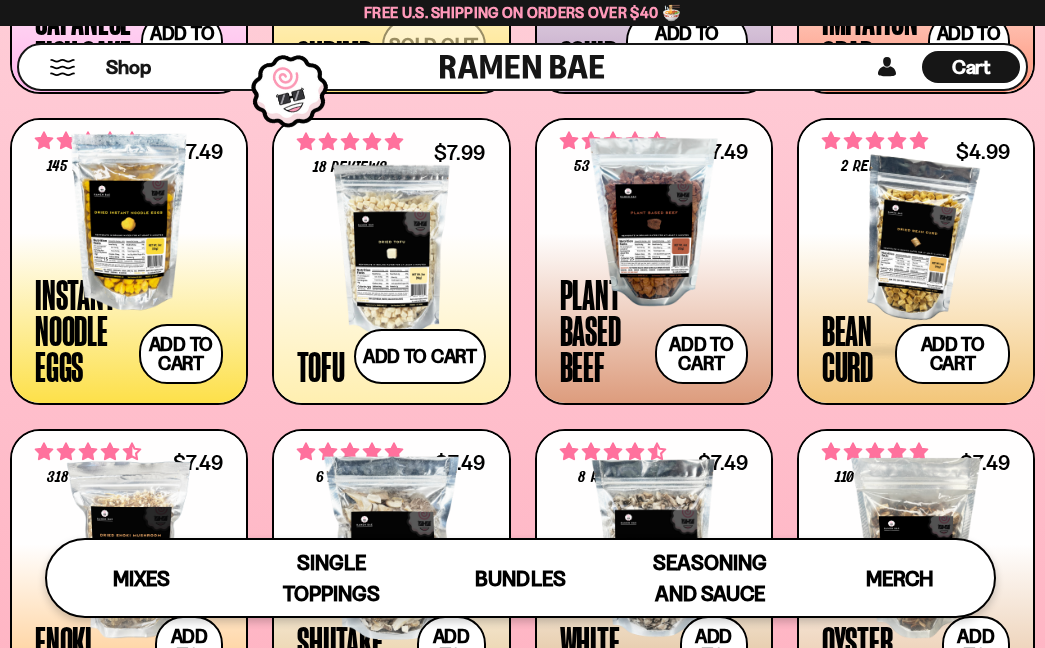 click at bounding box center (916, 240) 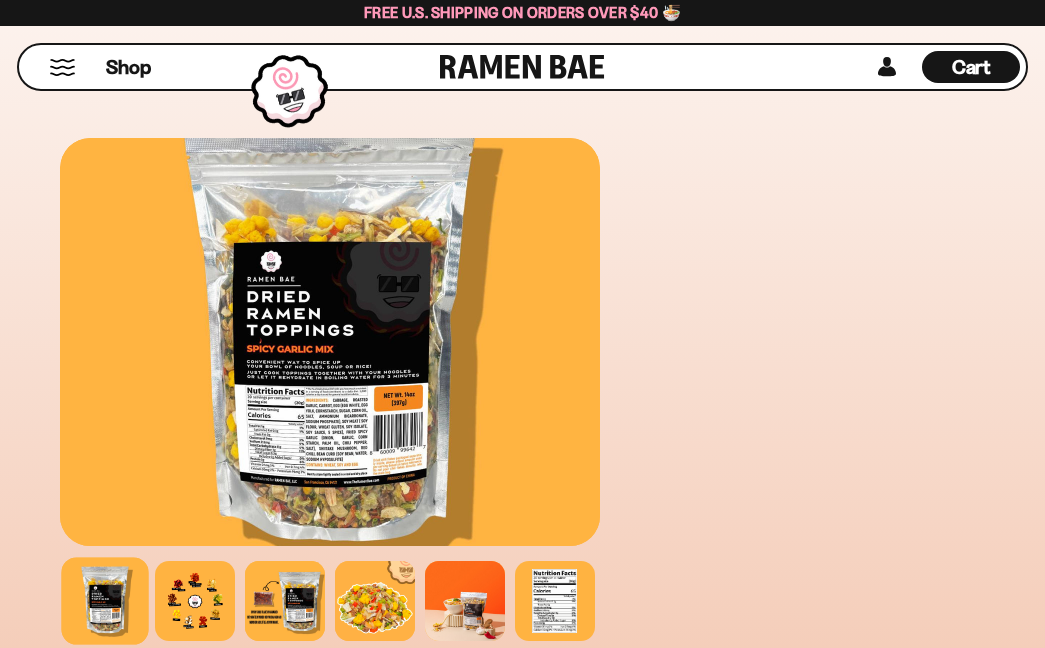 scroll, scrollTop: 1700, scrollLeft: 0, axis: vertical 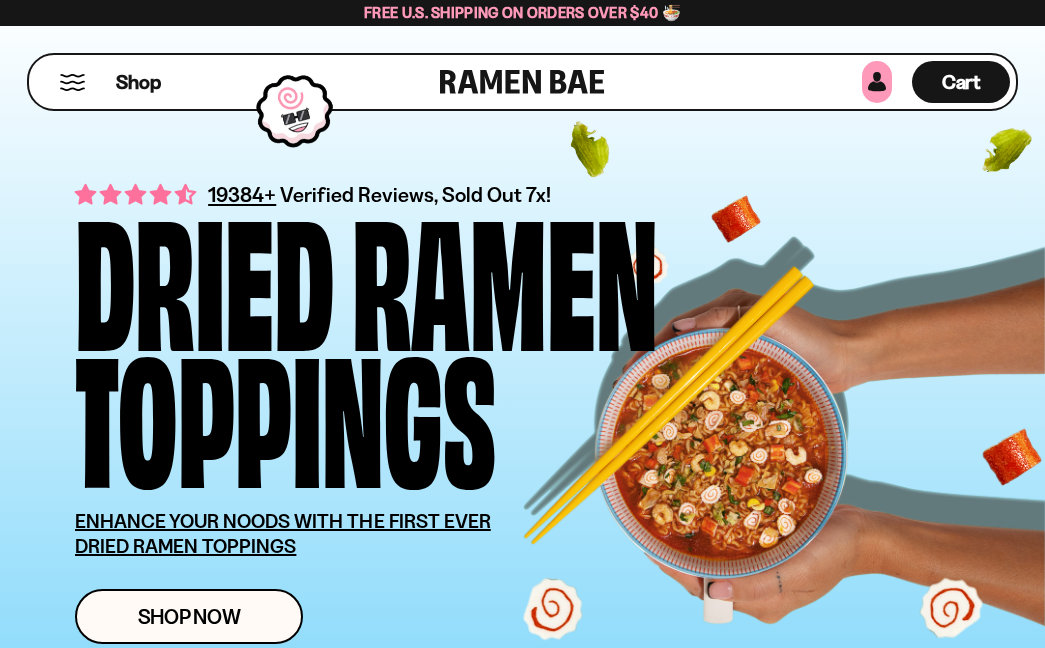click at bounding box center [877, 82] 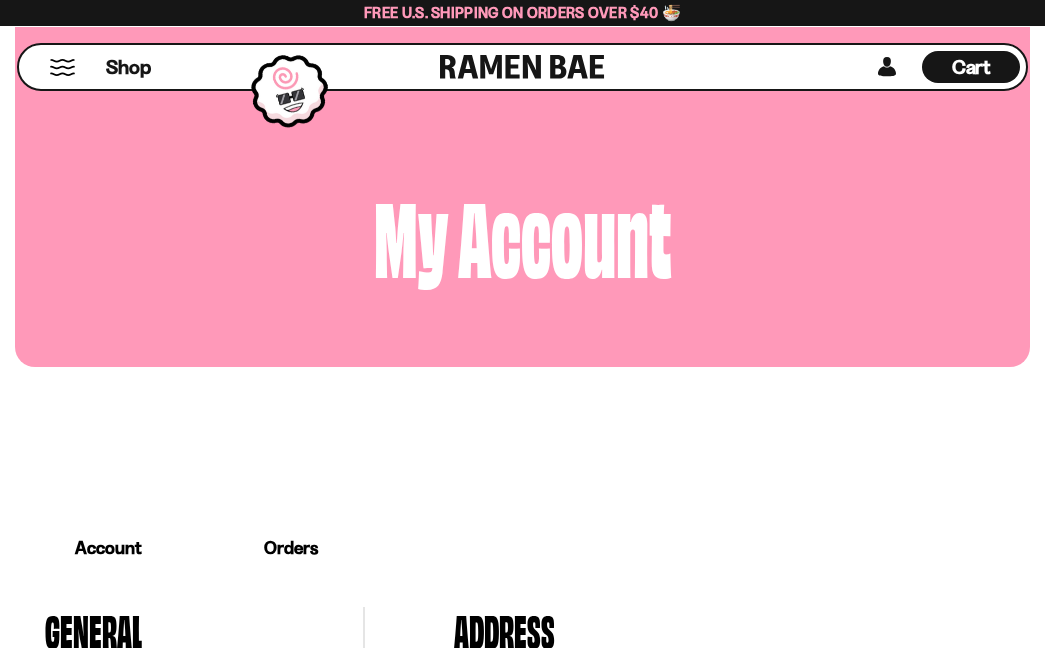 scroll, scrollTop: 0, scrollLeft: 0, axis: both 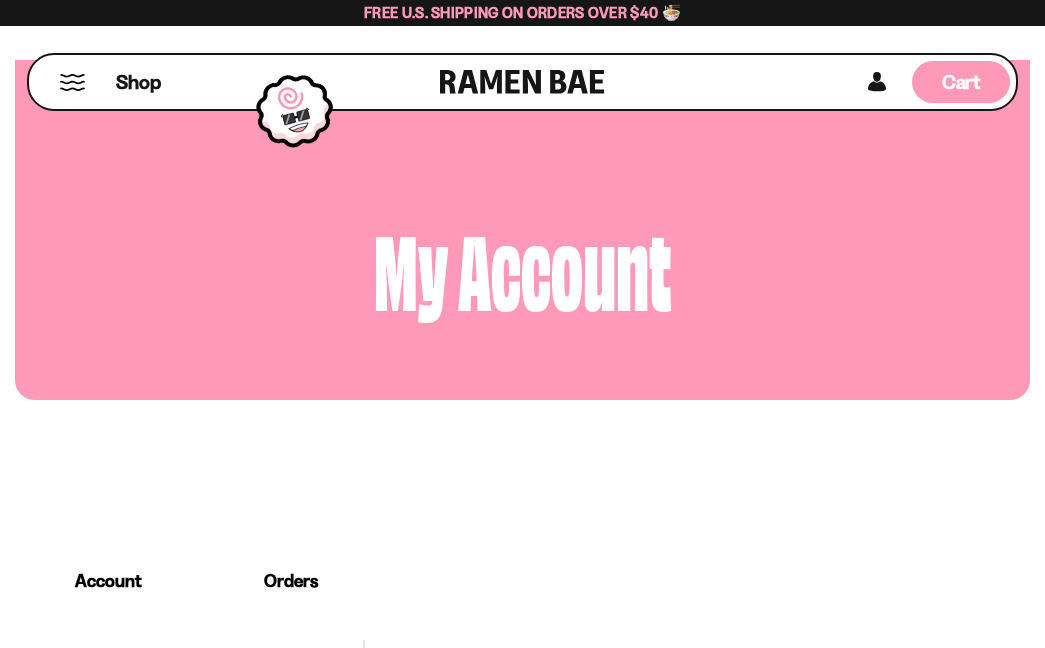 click on "Cart" at bounding box center [961, 82] 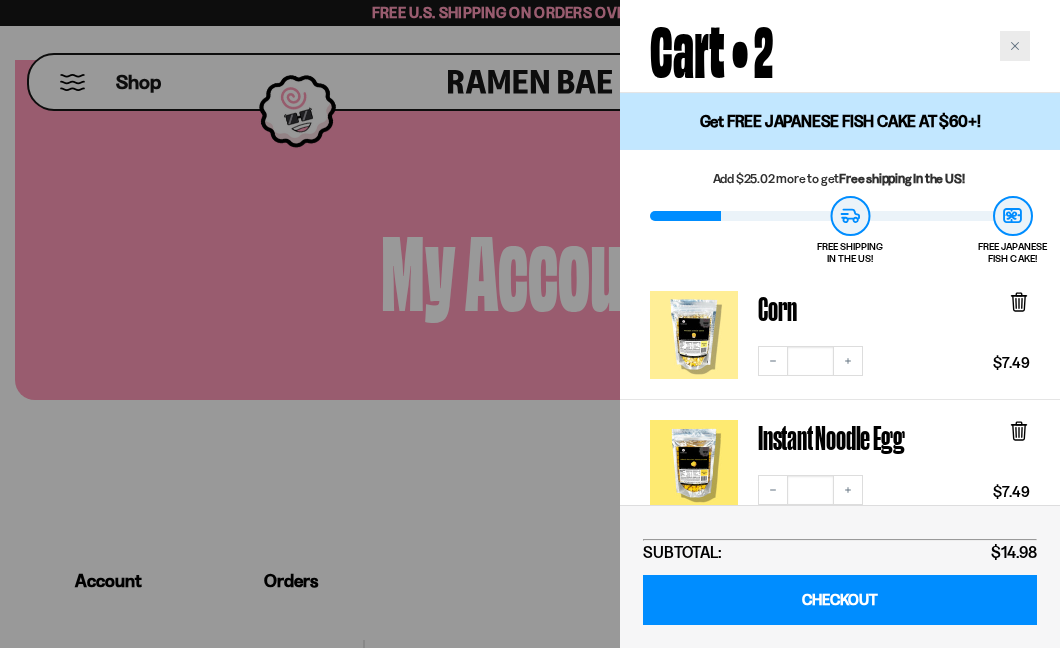 click at bounding box center [1015, 46] 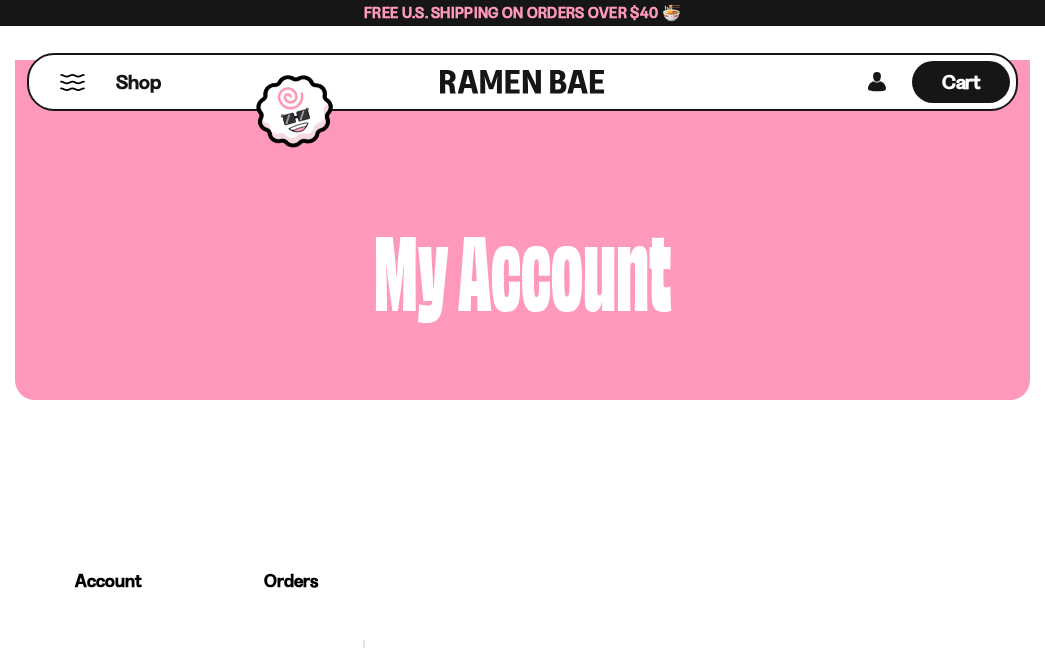 click at bounding box center (72, 82) 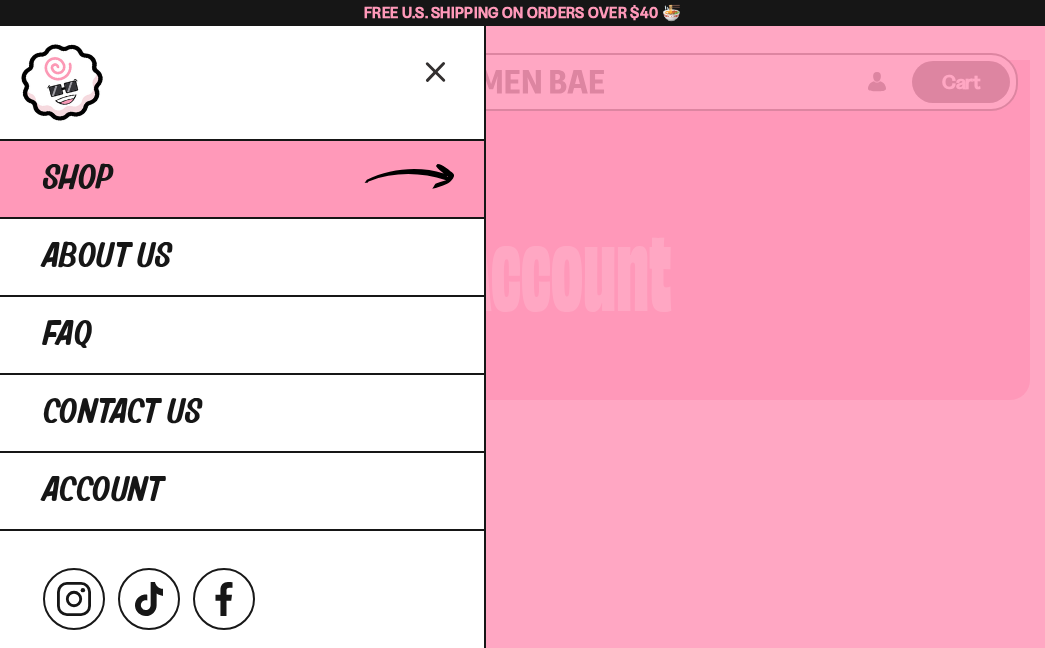 click on "Shop" at bounding box center [78, 179] 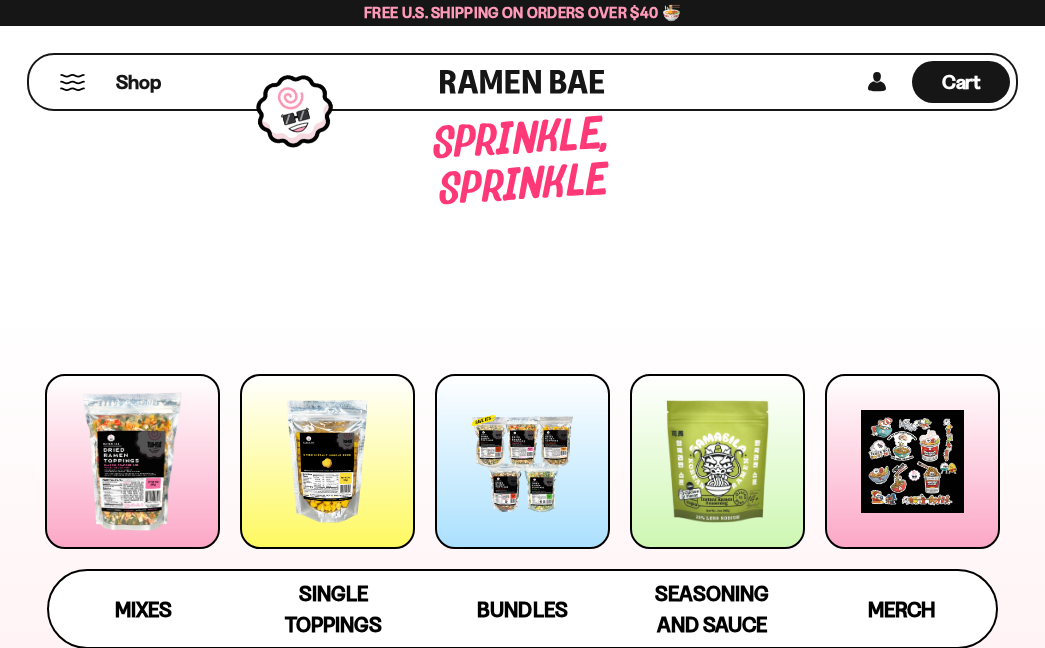scroll, scrollTop: 0, scrollLeft: 0, axis: both 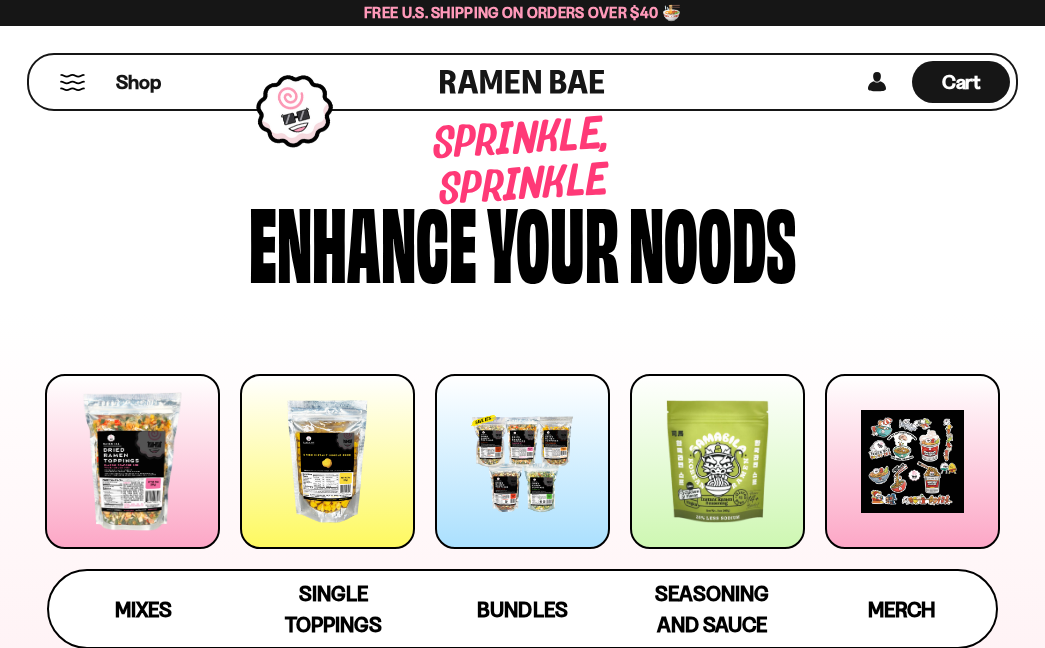 click at bounding box center [717, 461] 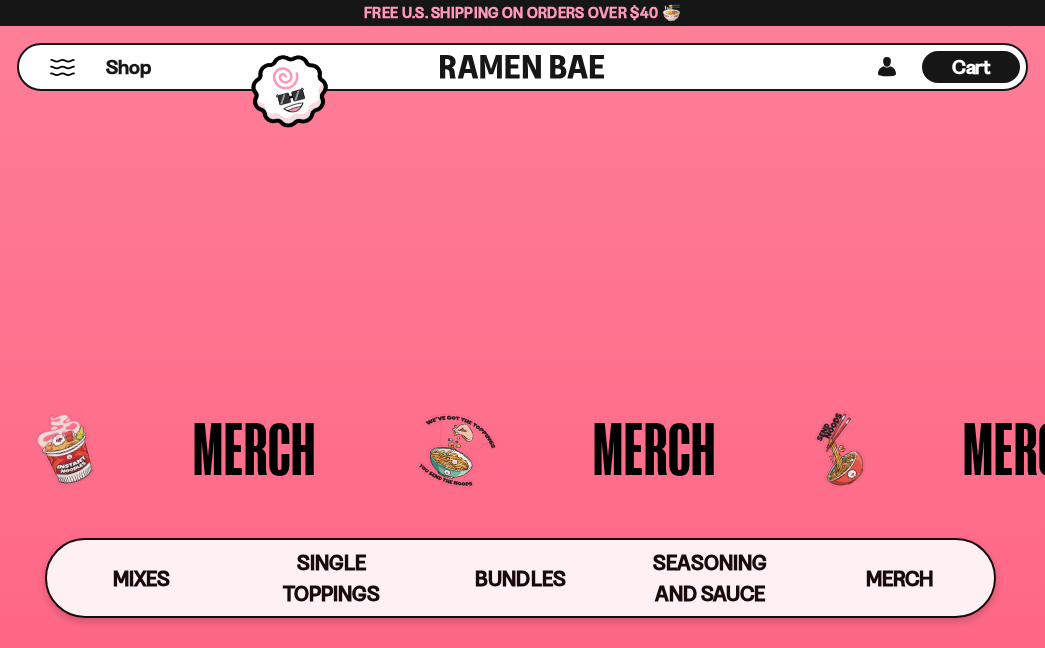 scroll, scrollTop: 3994, scrollLeft: 0, axis: vertical 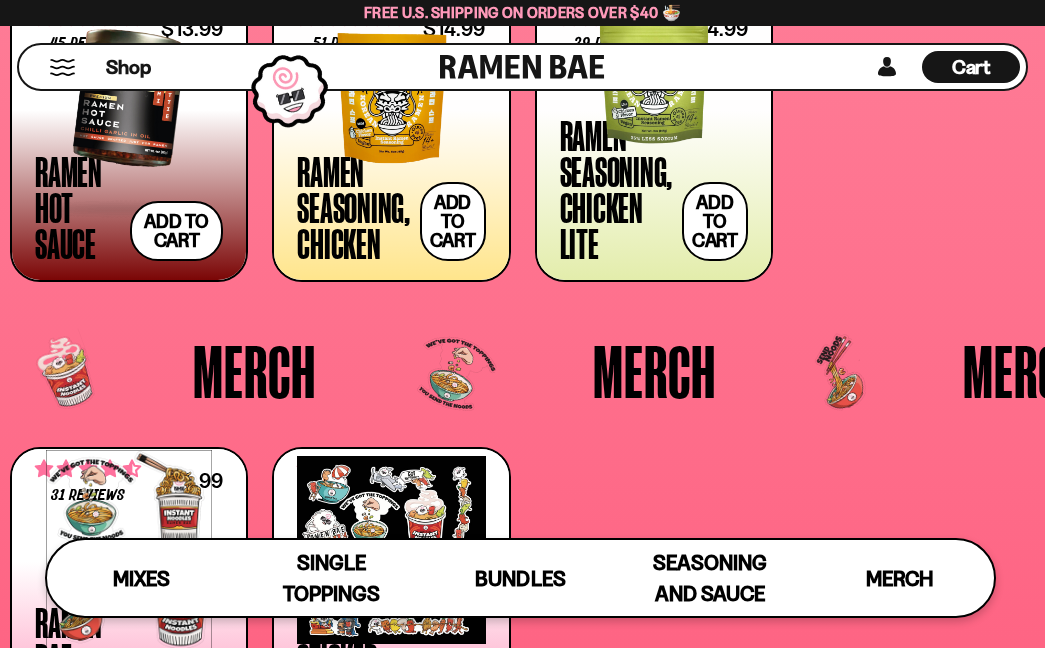 click at bounding box center (129, 98) 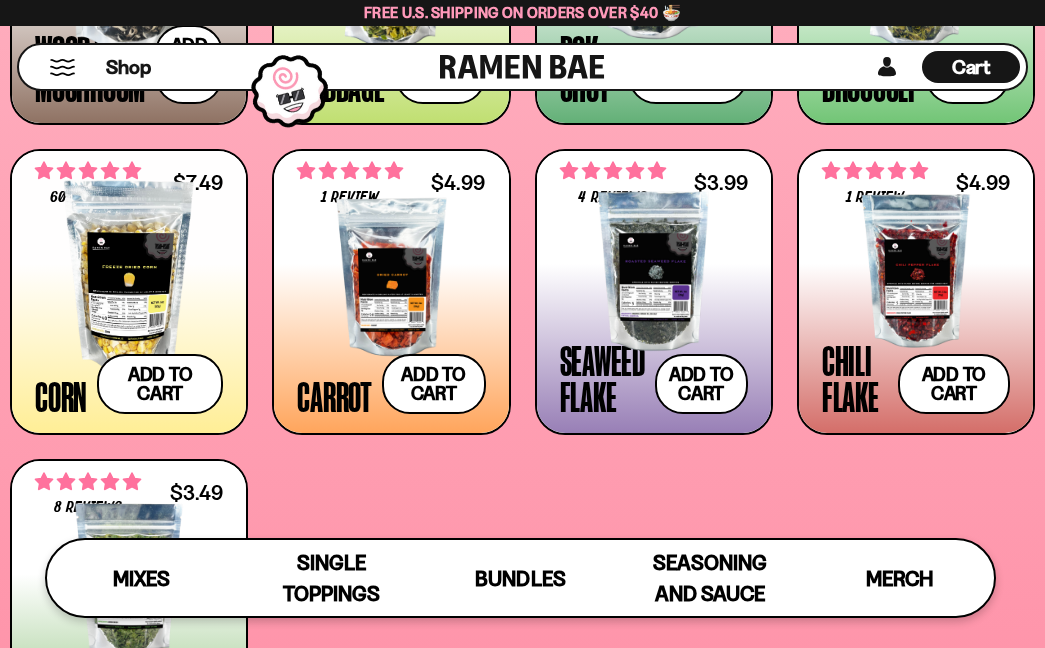 scroll, scrollTop: 2594, scrollLeft: 0, axis: vertical 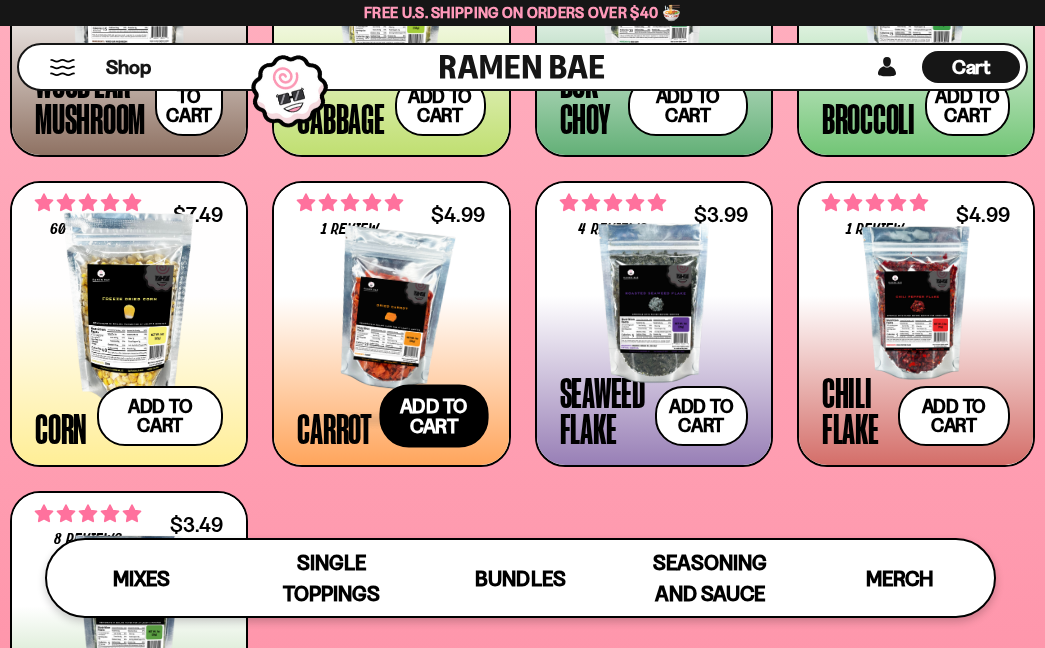 click on "Add to cart
Add
—
Regular price
$4.99
Regular price
Sale price
$4.99
Unit price
/
per" at bounding box center (433, 416) 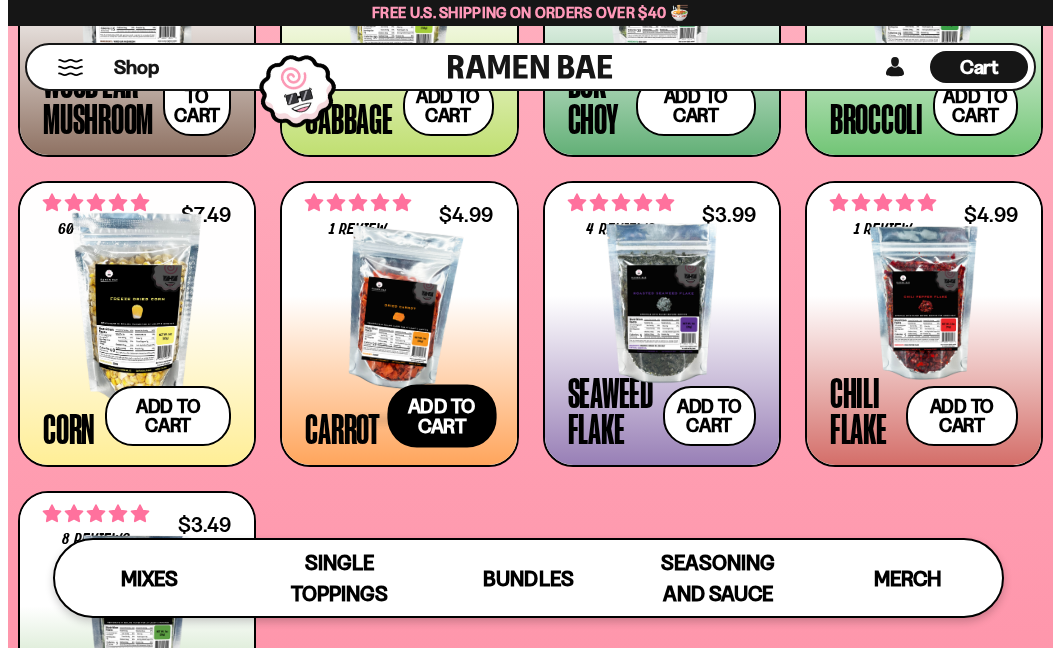 scroll, scrollTop: 2619, scrollLeft: 0, axis: vertical 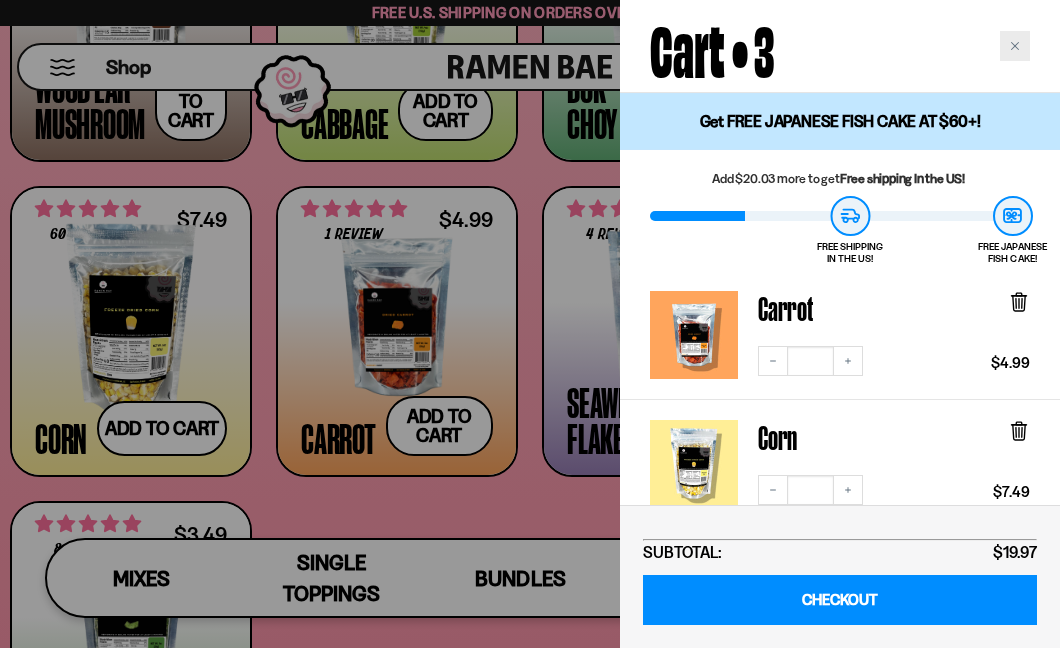 click at bounding box center [1015, 46] 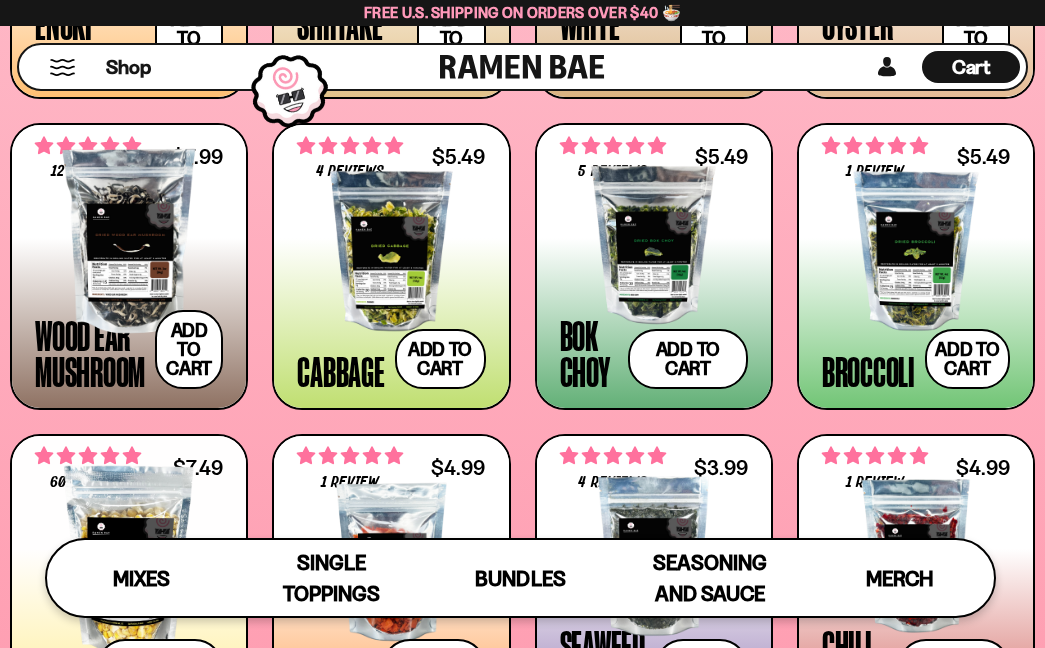 scroll, scrollTop: 2294, scrollLeft: 0, axis: vertical 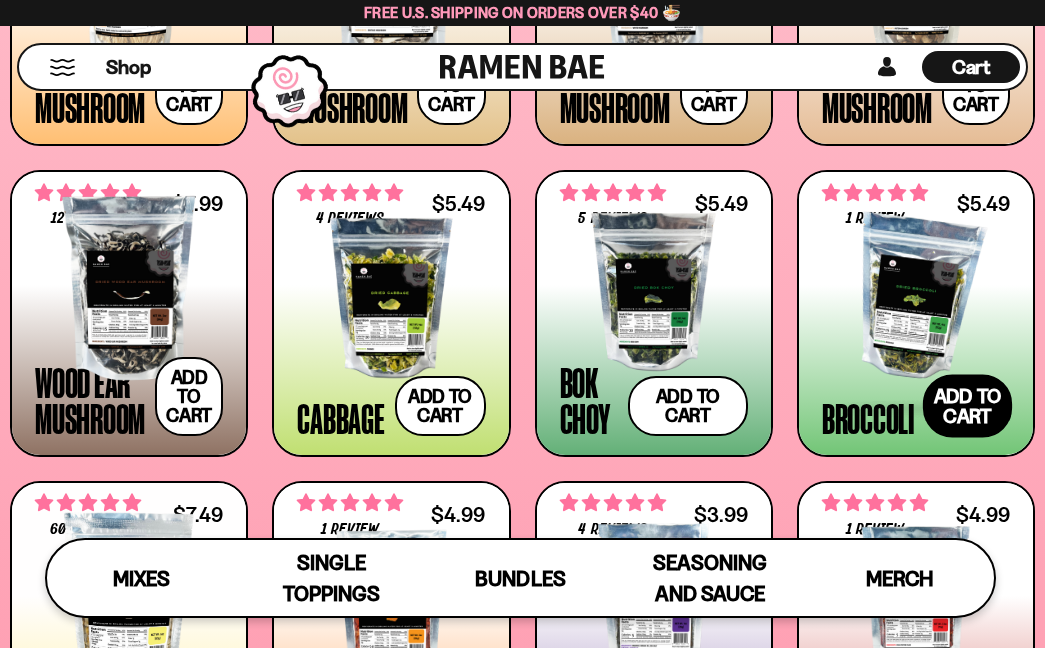 click on "Add to cart
Add
—
Regular price
$5.49
Regular price
Sale price
$5.49
Unit price
/
per" at bounding box center [968, 405] 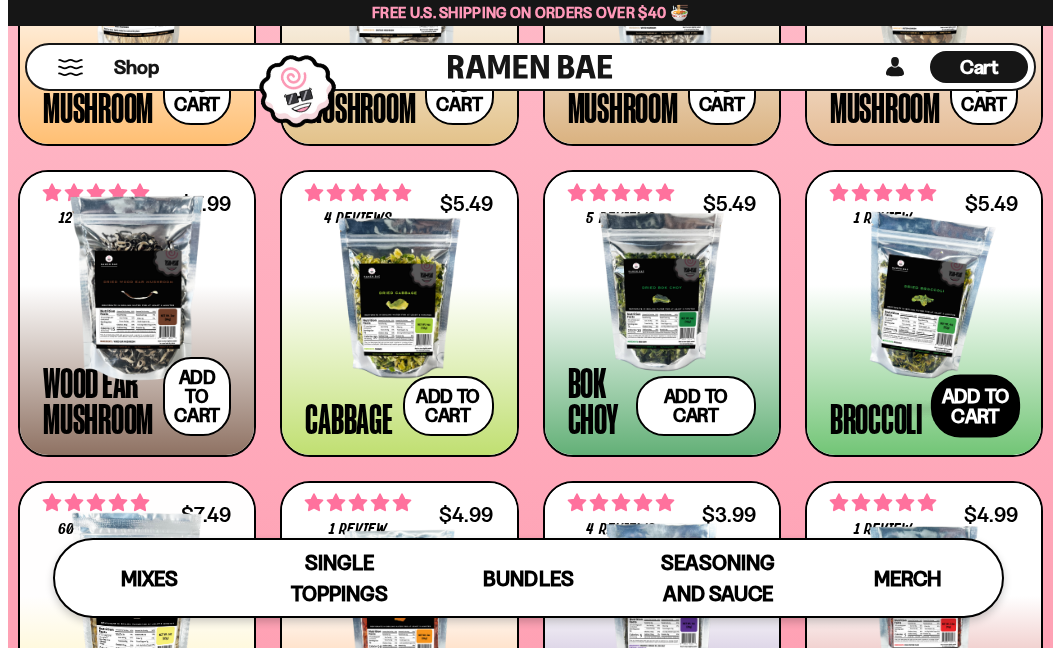 scroll, scrollTop: 2315, scrollLeft: 0, axis: vertical 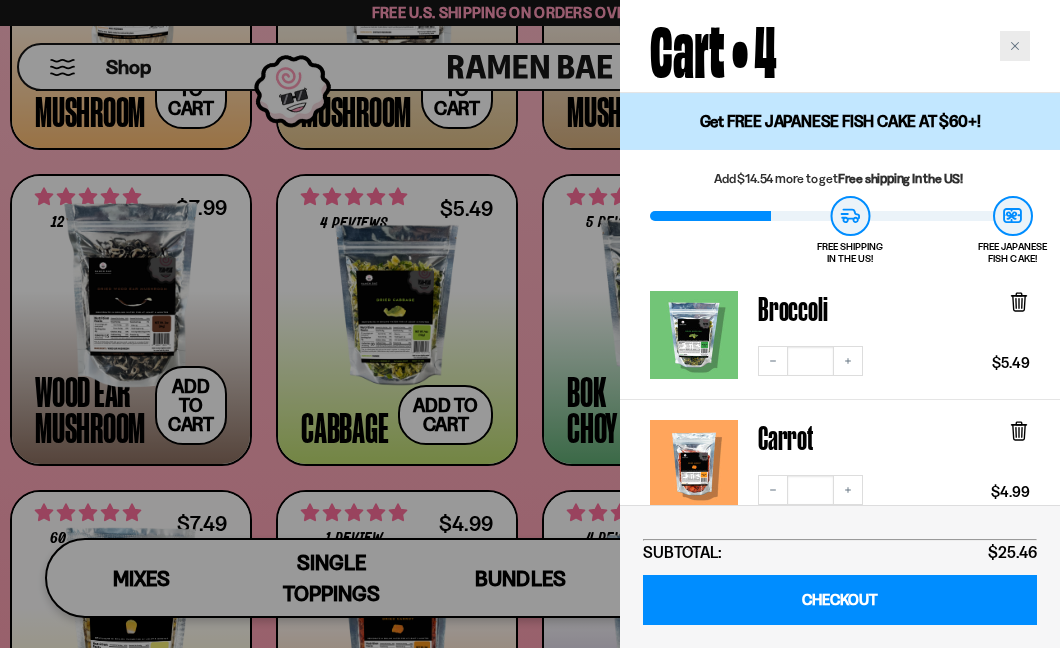 click 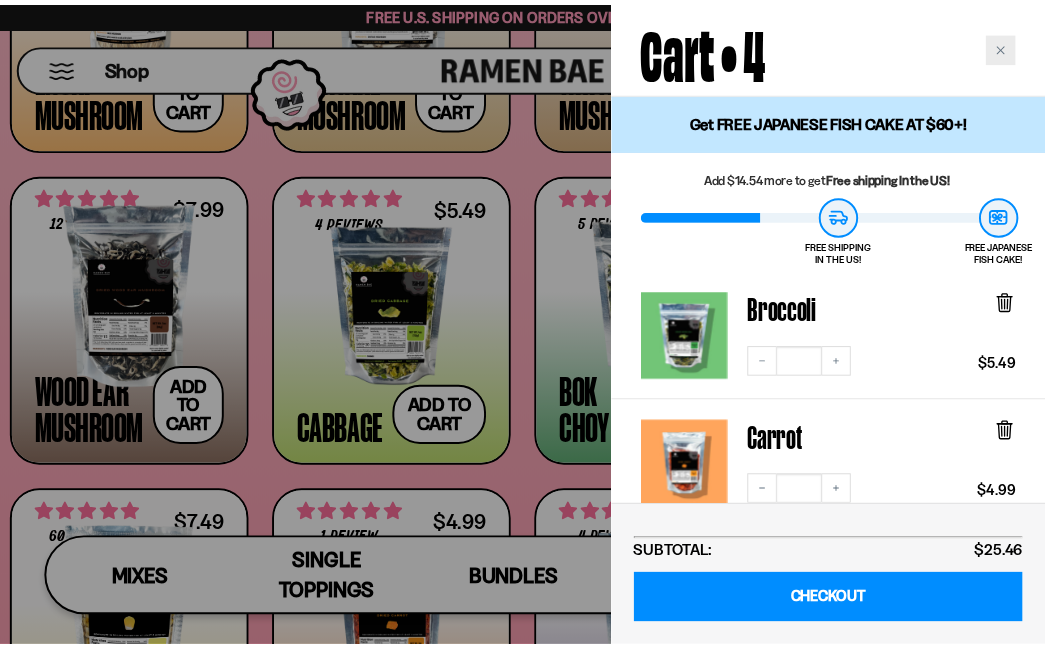 scroll, scrollTop: 2294, scrollLeft: 0, axis: vertical 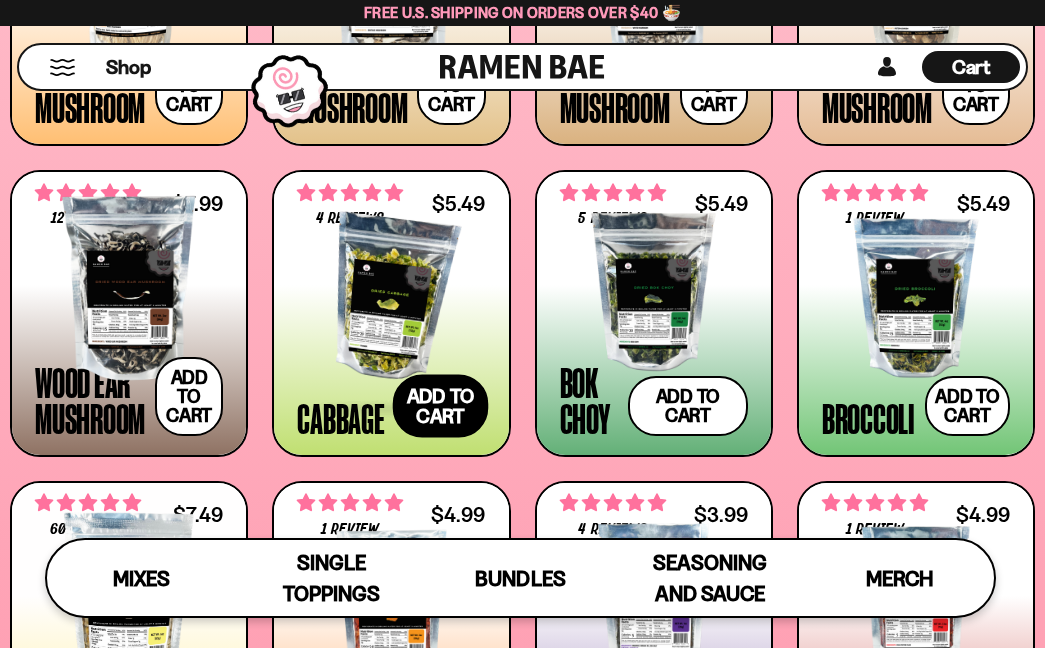 click on "Add to cart
Add
—
Regular price
$5.49
Regular price
Sale price
$5.49
Unit price
/
per" at bounding box center (440, 405) 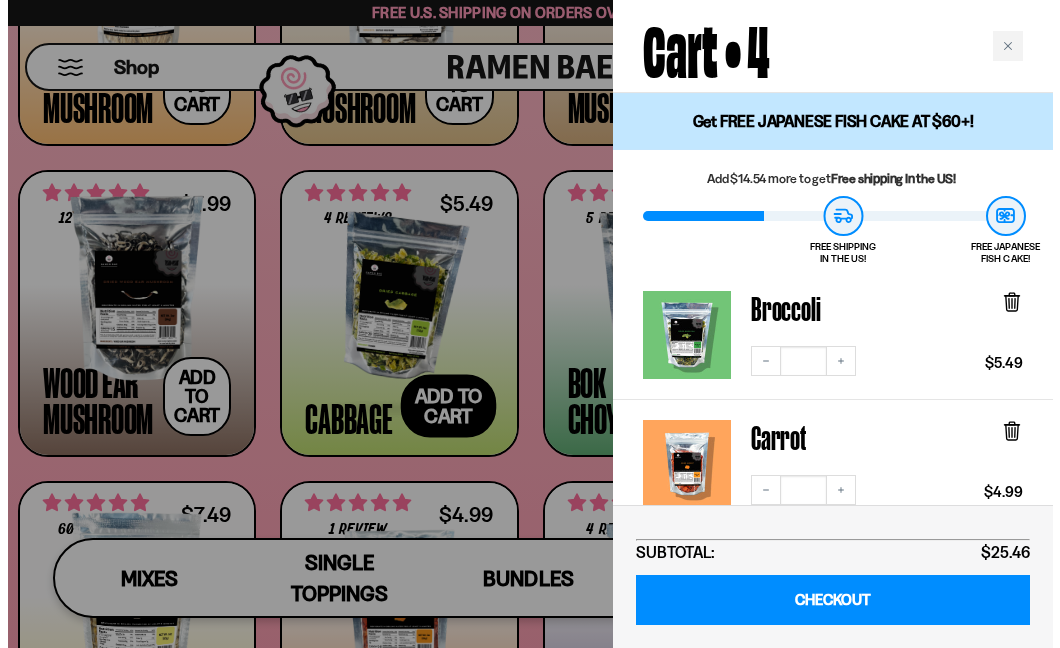 scroll, scrollTop: 2315, scrollLeft: 0, axis: vertical 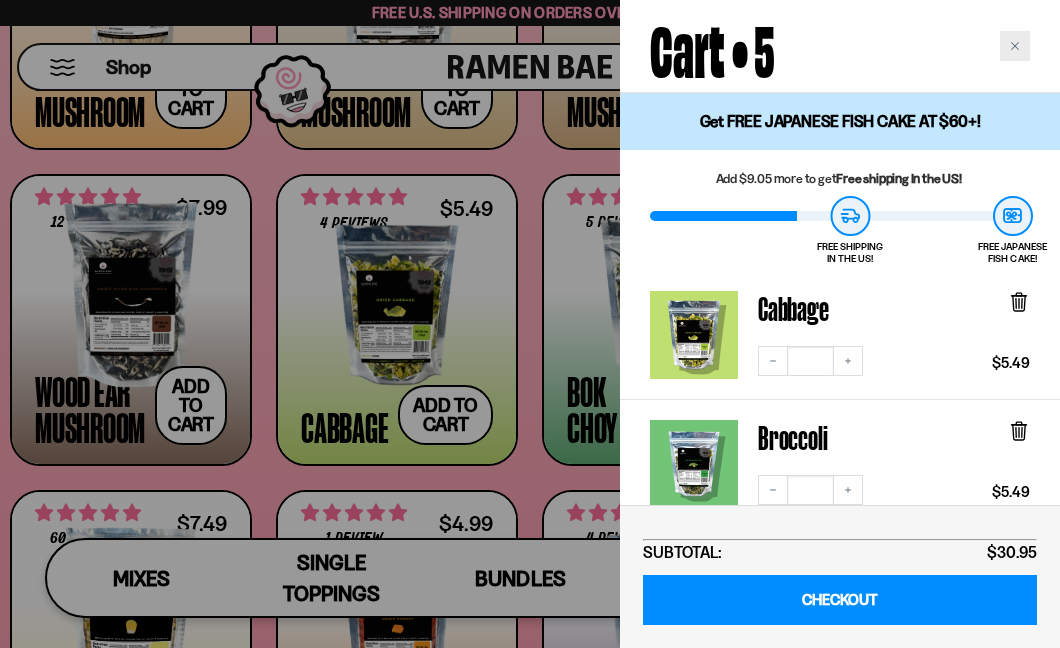 click at bounding box center [1015, 46] 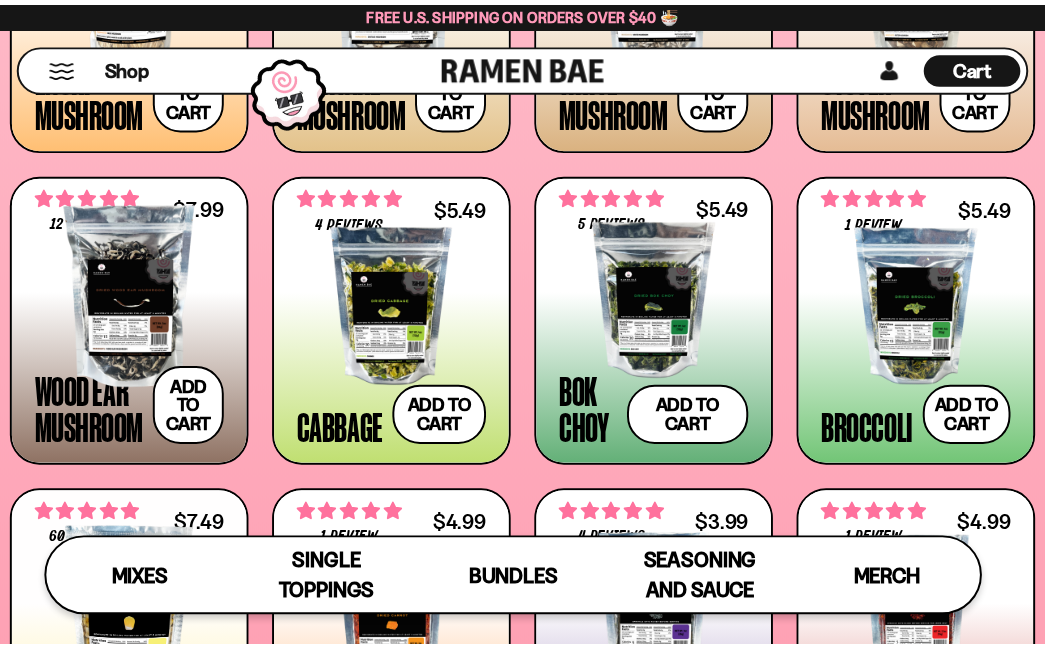 scroll, scrollTop: 2294, scrollLeft: 0, axis: vertical 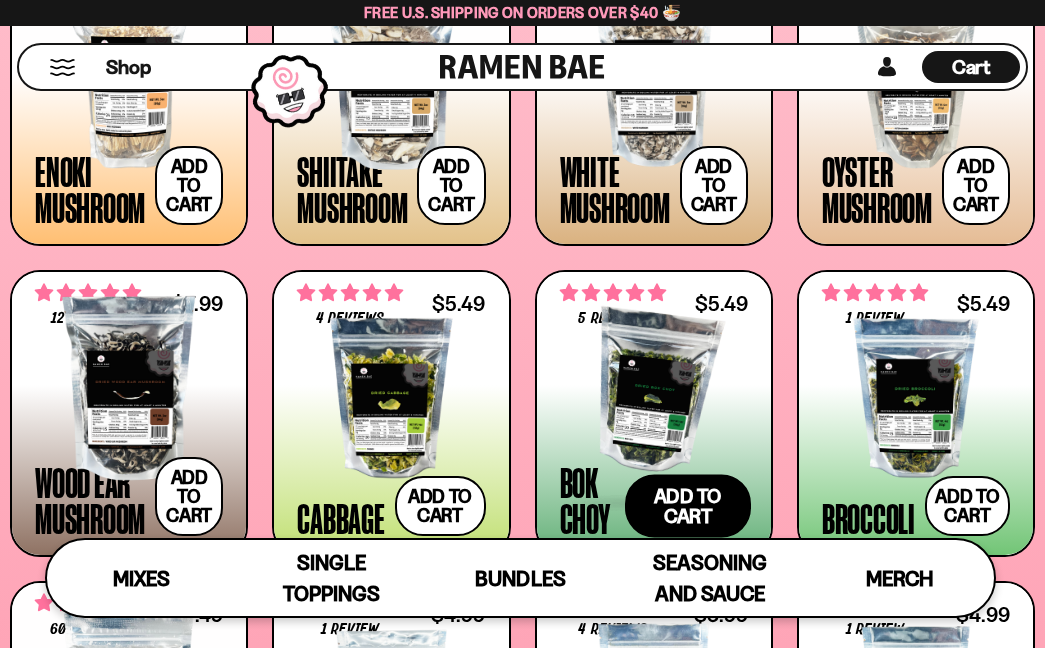 click on "Add to cart
Add
—
Regular price
$5.49
Regular price
Sale price
$5.49
Unit price
/
per" at bounding box center (688, 505) 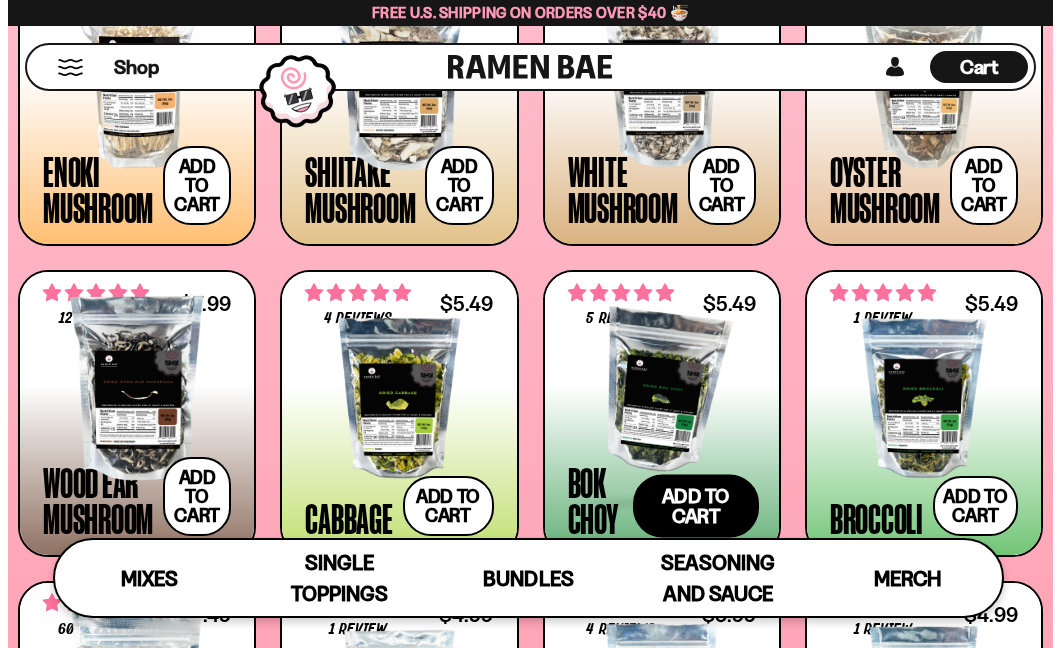 scroll, scrollTop: 2215, scrollLeft: 0, axis: vertical 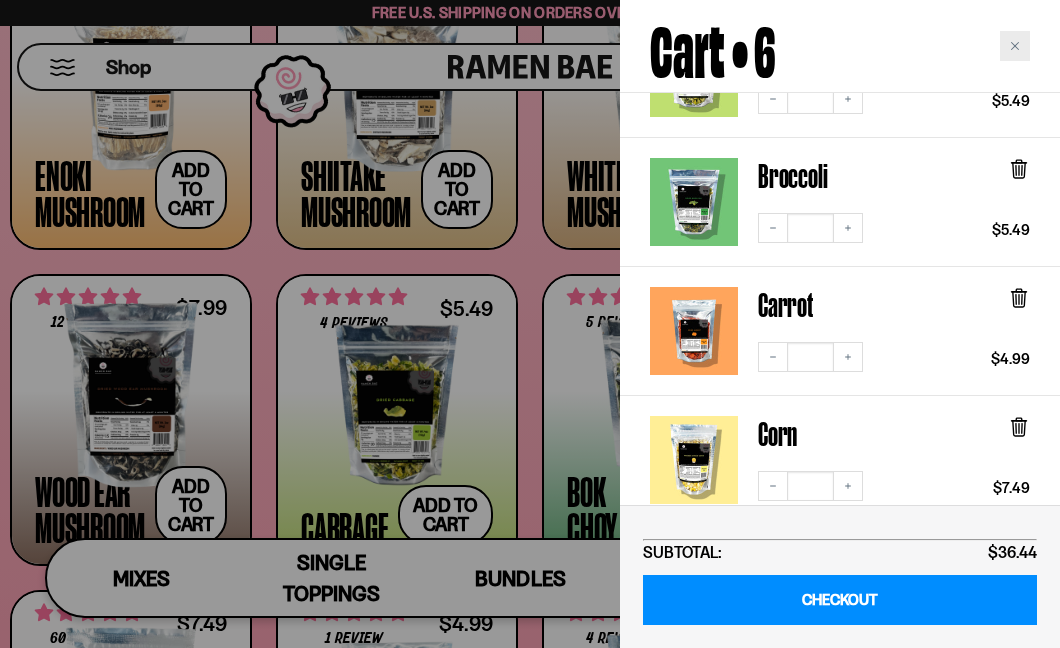 click 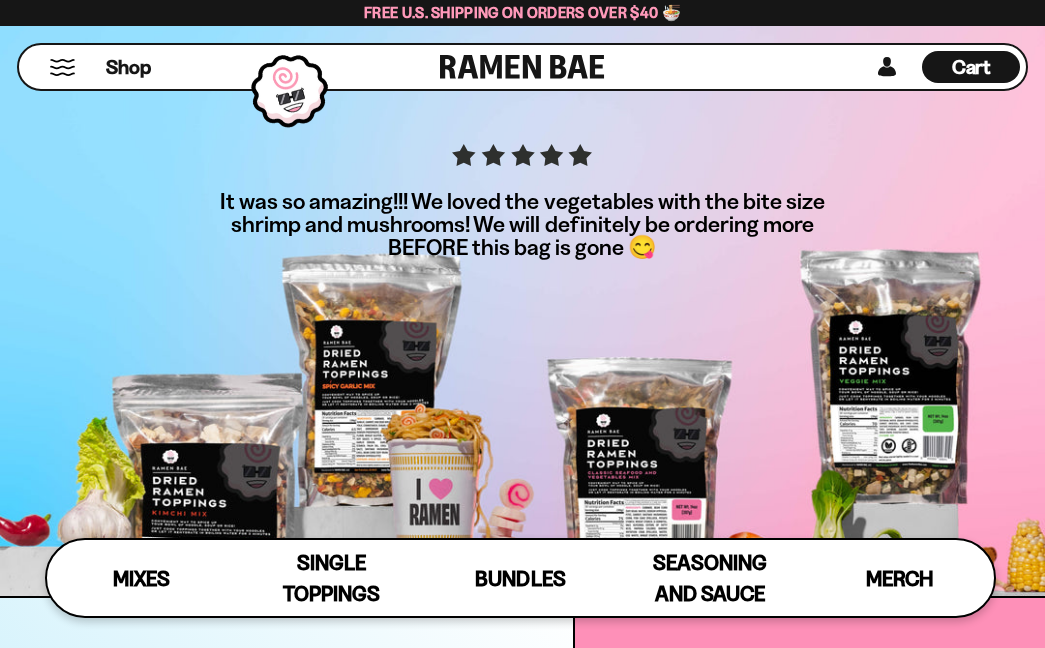 scroll, scrollTop: 4500, scrollLeft: 0, axis: vertical 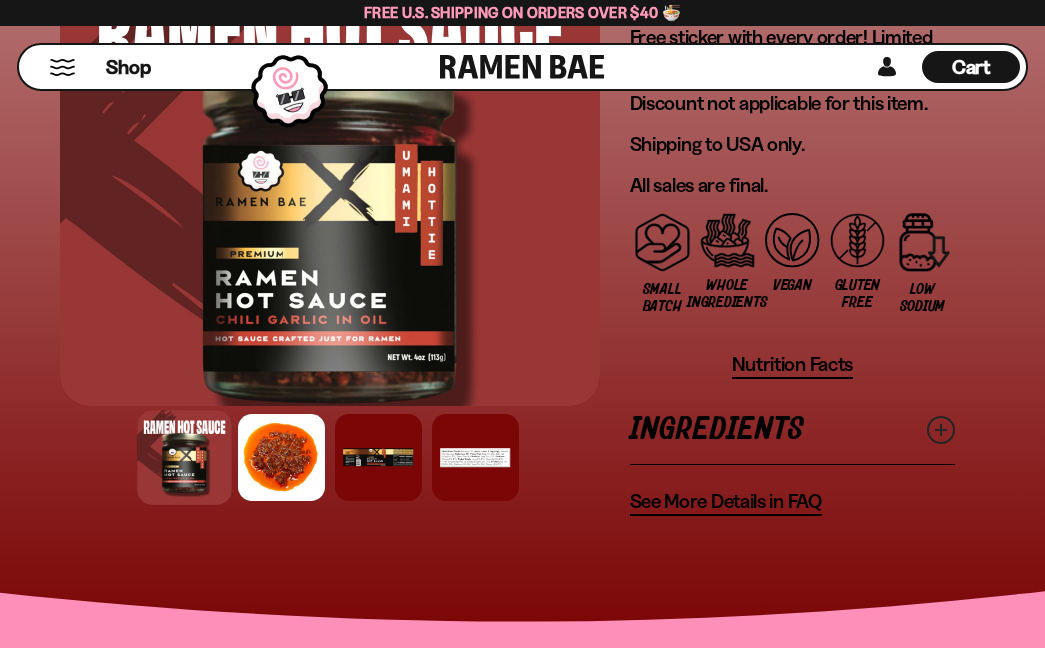 click 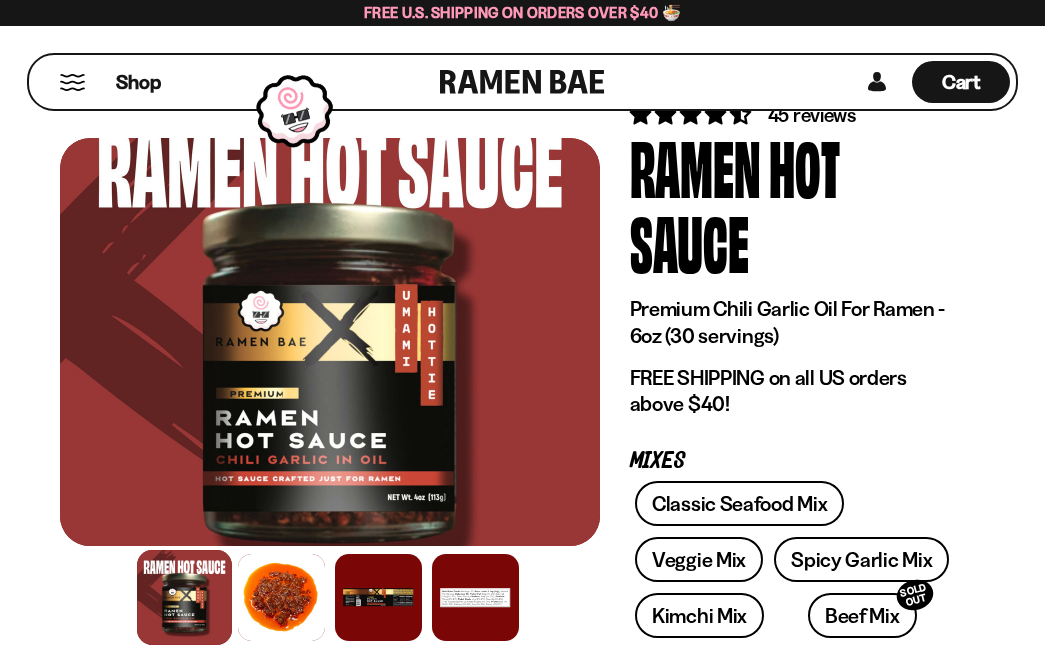 scroll, scrollTop: 0, scrollLeft: 0, axis: both 